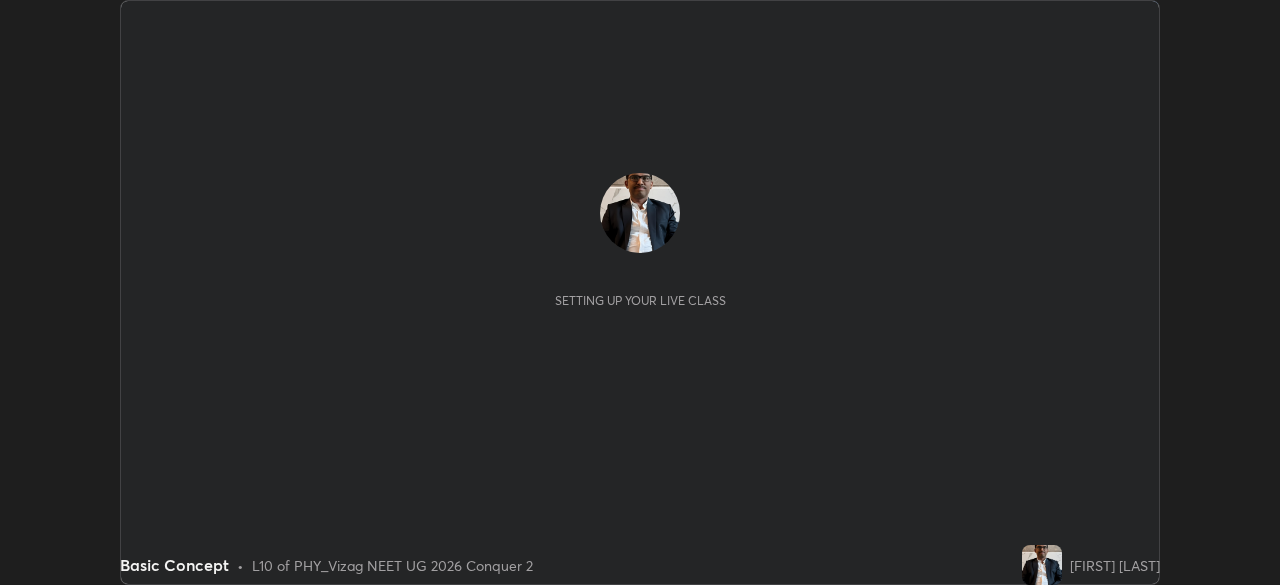 scroll, scrollTop: 0, scrollLeft: 0, axis: both 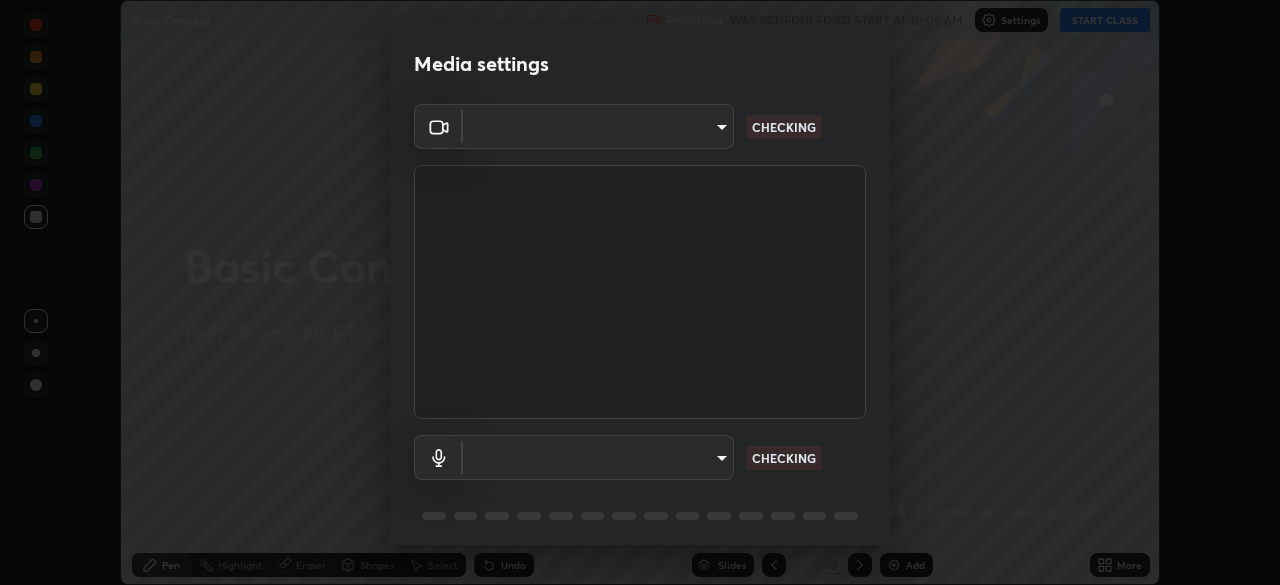 type on "e22b31622504561304a1b81eff57d23c6261876020de6d080eb4e3537e1d0af1" 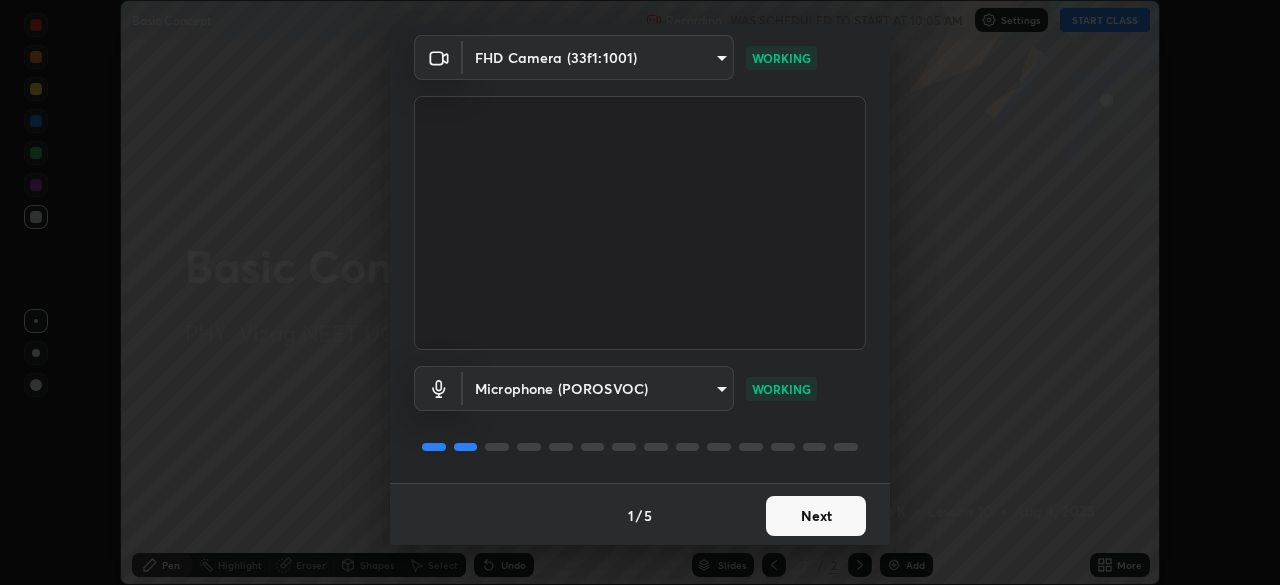 scroll, scrollTop: 71, scrollLeft: 0, axis: vertical 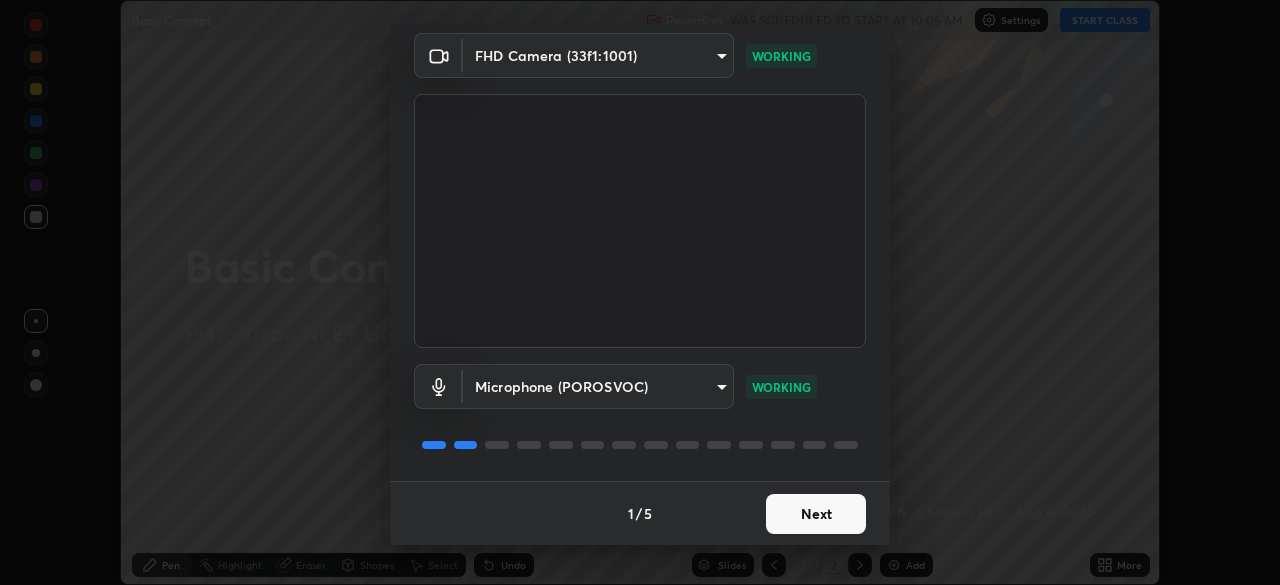 click on "Next" at bounding box center [816, 514] 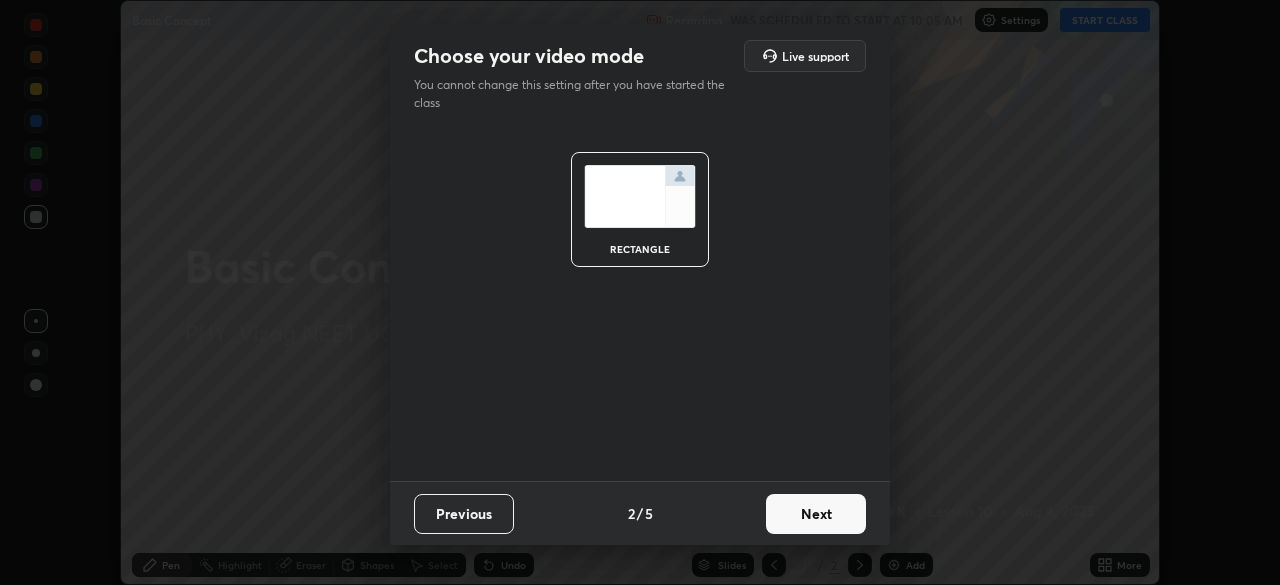 click on "Next" at bounding box center (816, 514) 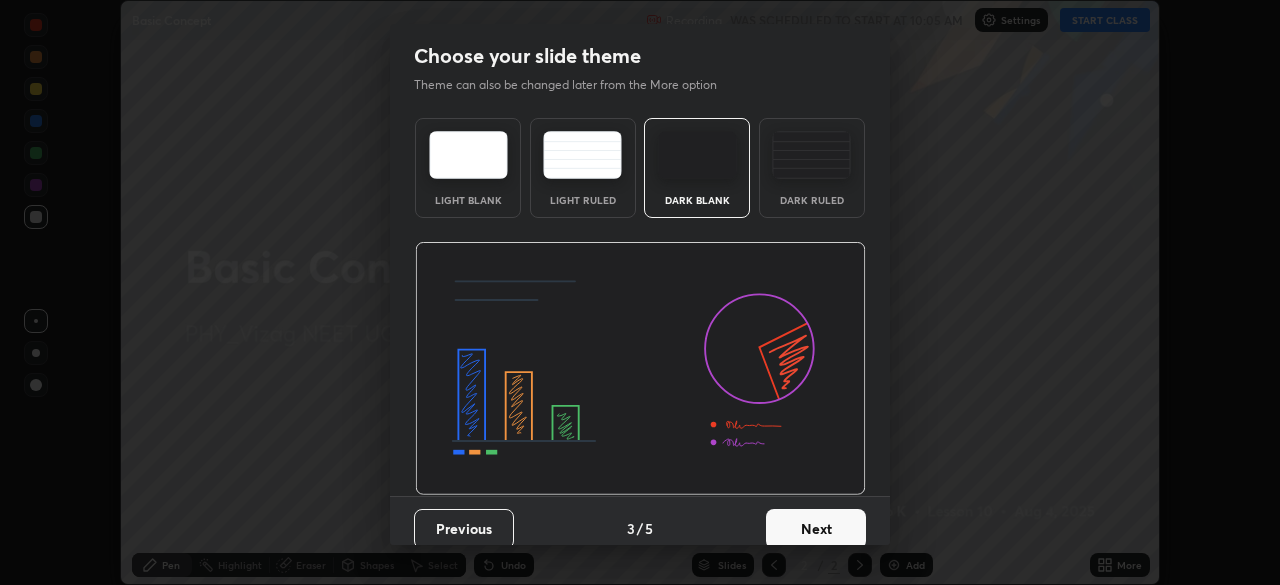 click on "Next" at bounding box center [816, 529] 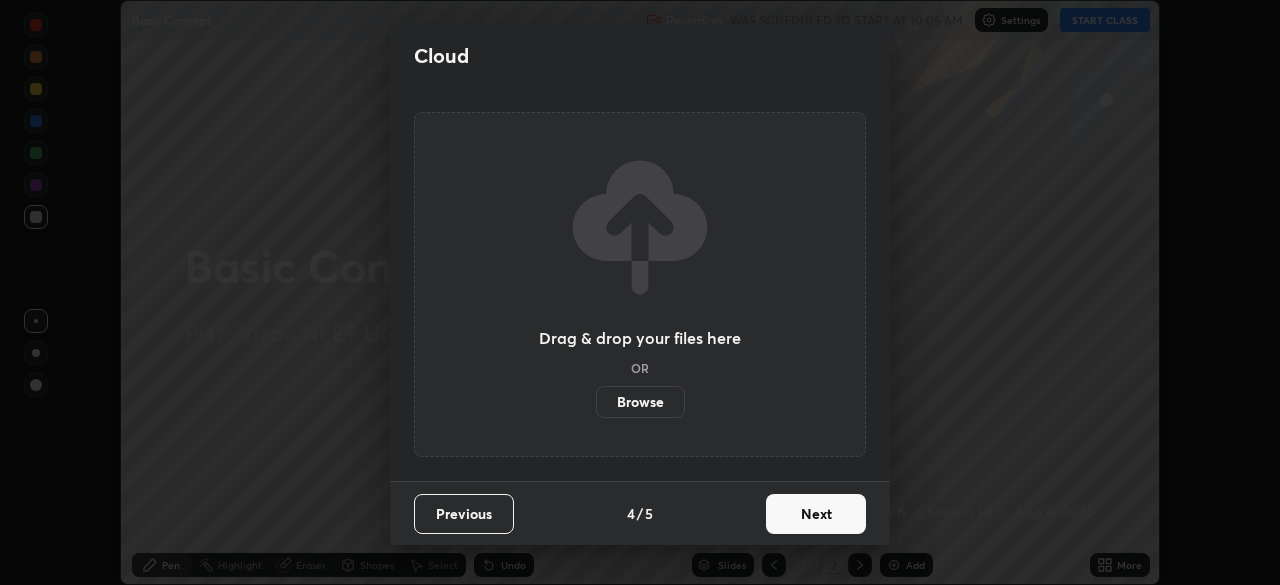 click on "Next" at bounding box center [816, 514] 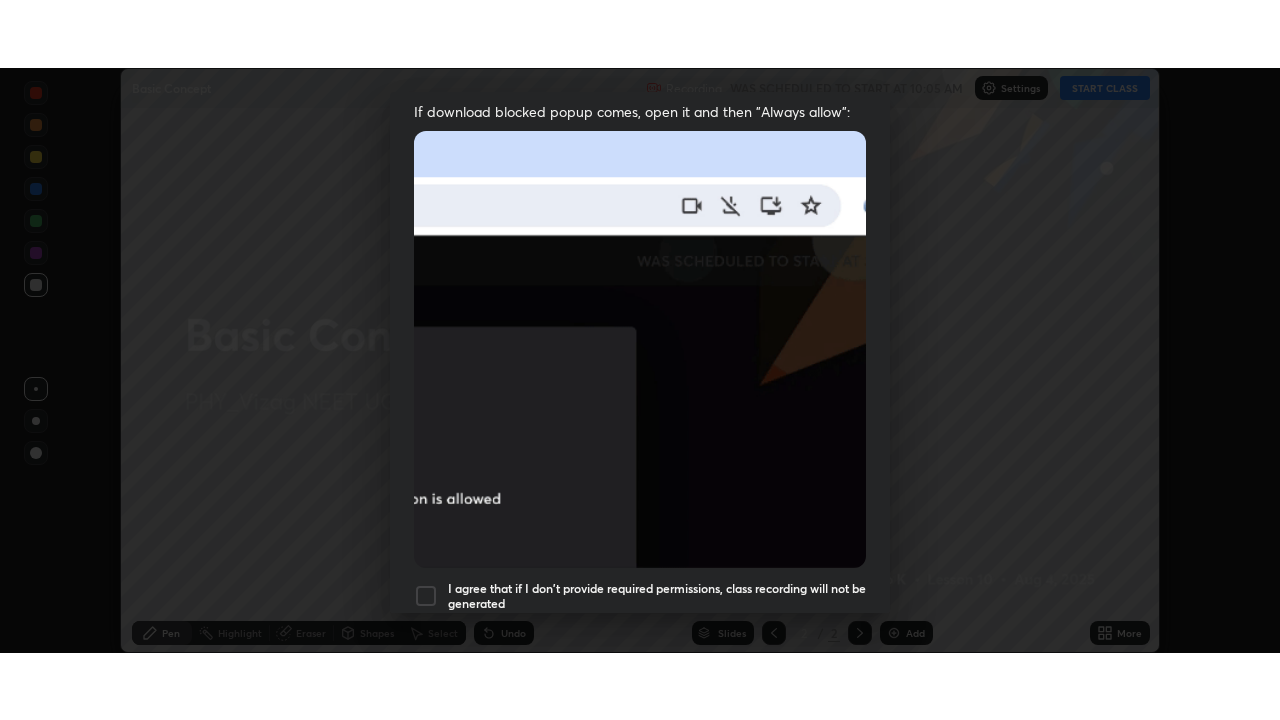 scroll, scrollTop: 479, scrollLeft: 0, axis: vertical 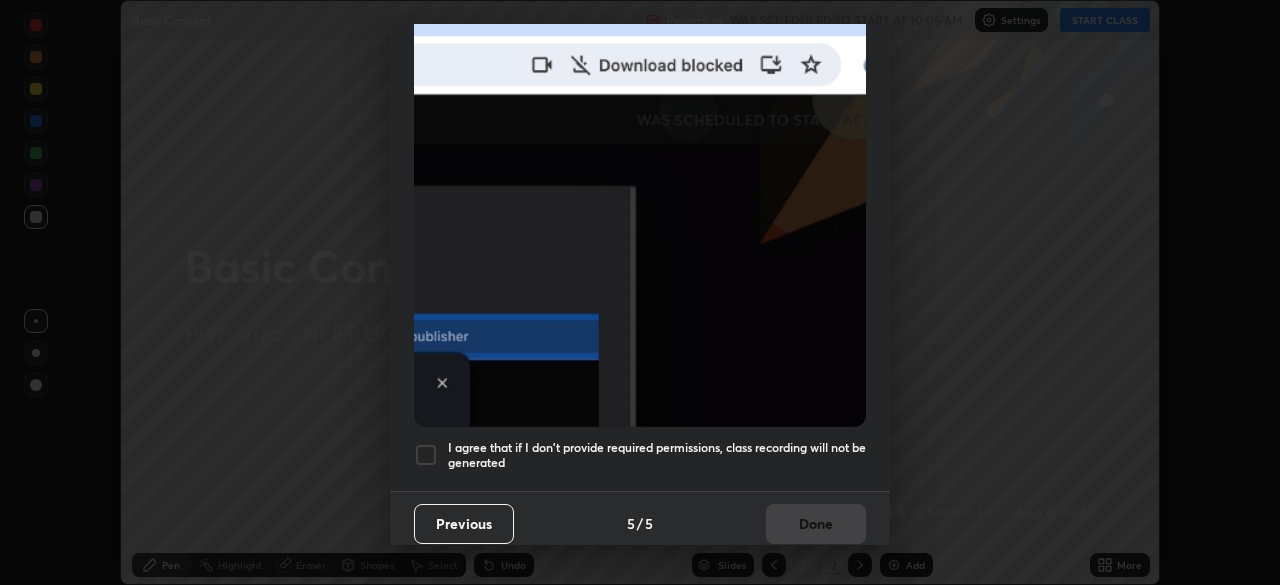 click at bounding box center (426, 455) 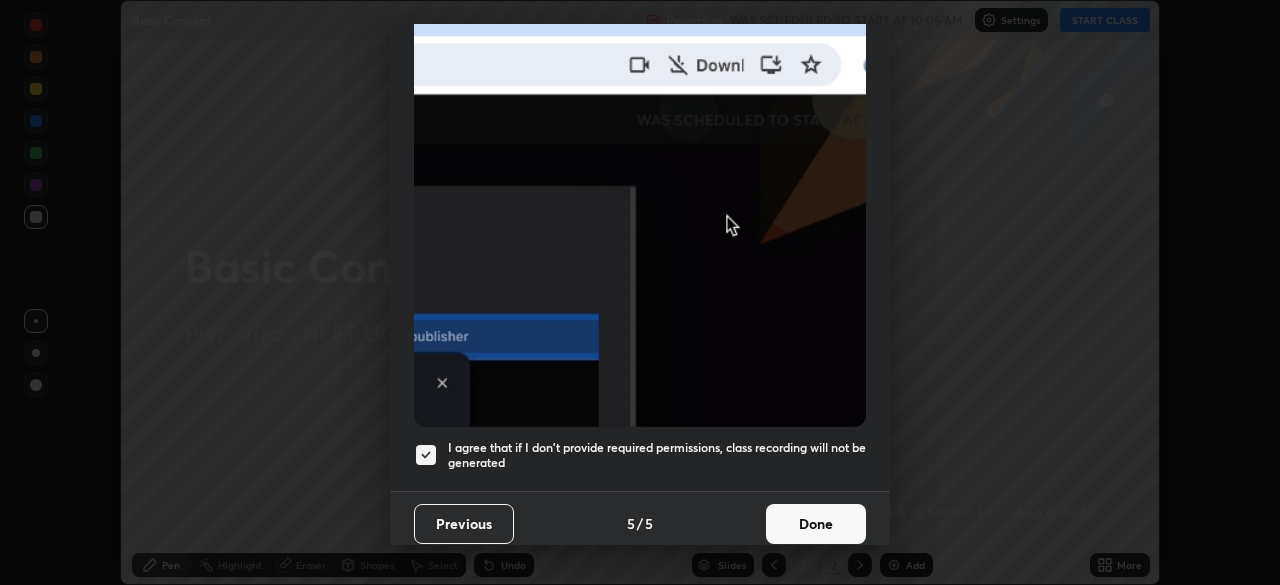 click on "Done" at bounding box center [816, 524] 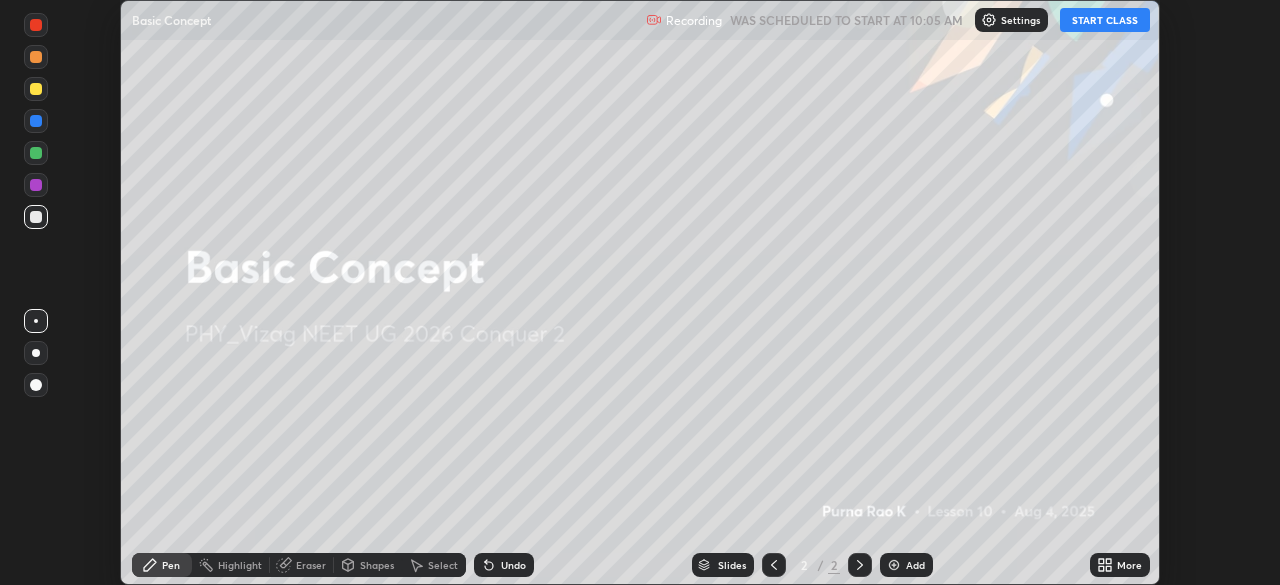 click on "More" at bounding box center [1120, 565] 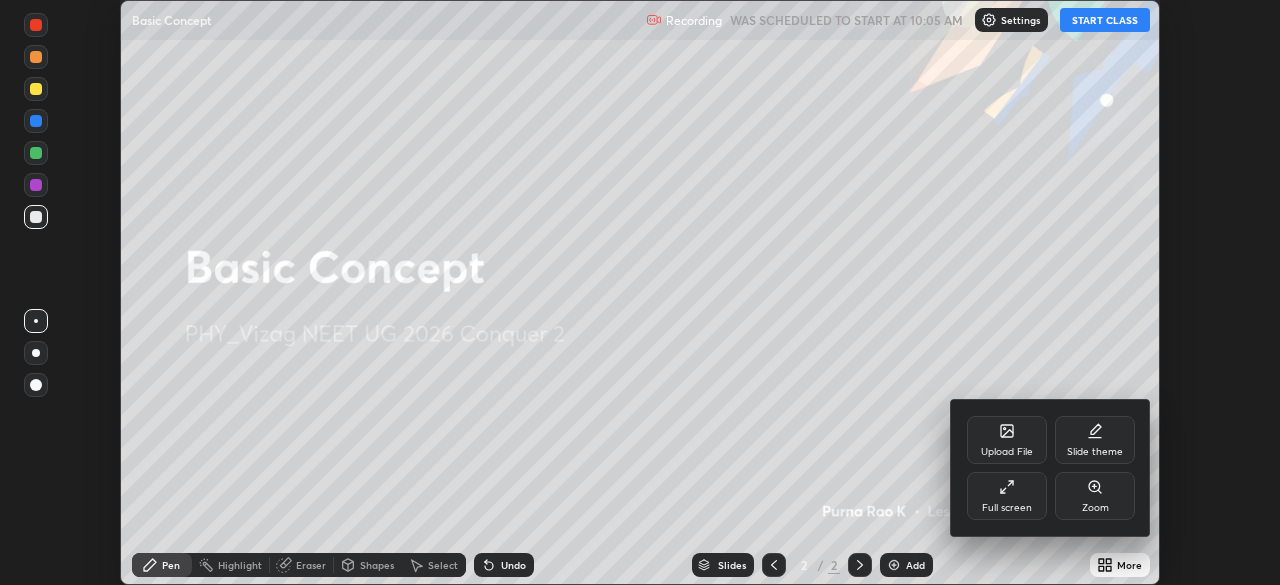click 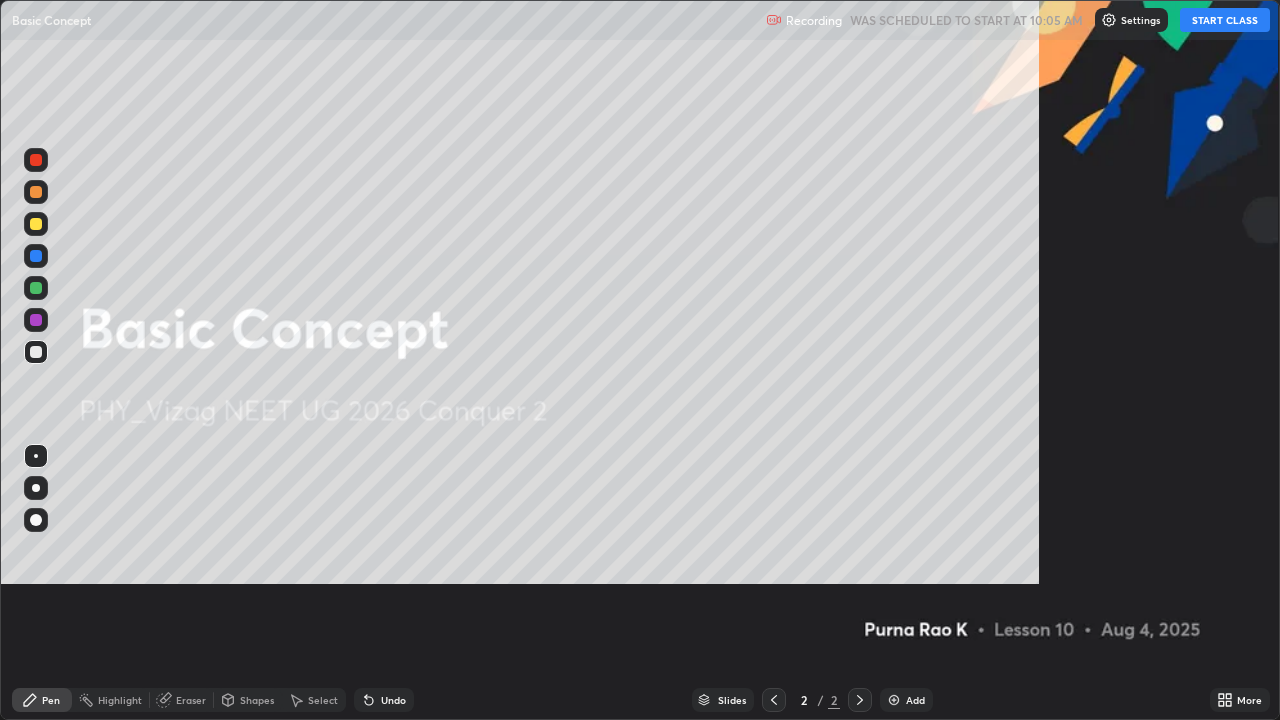 scroll, scrollTop: 99280, scrollLeft: 98720, axis: both 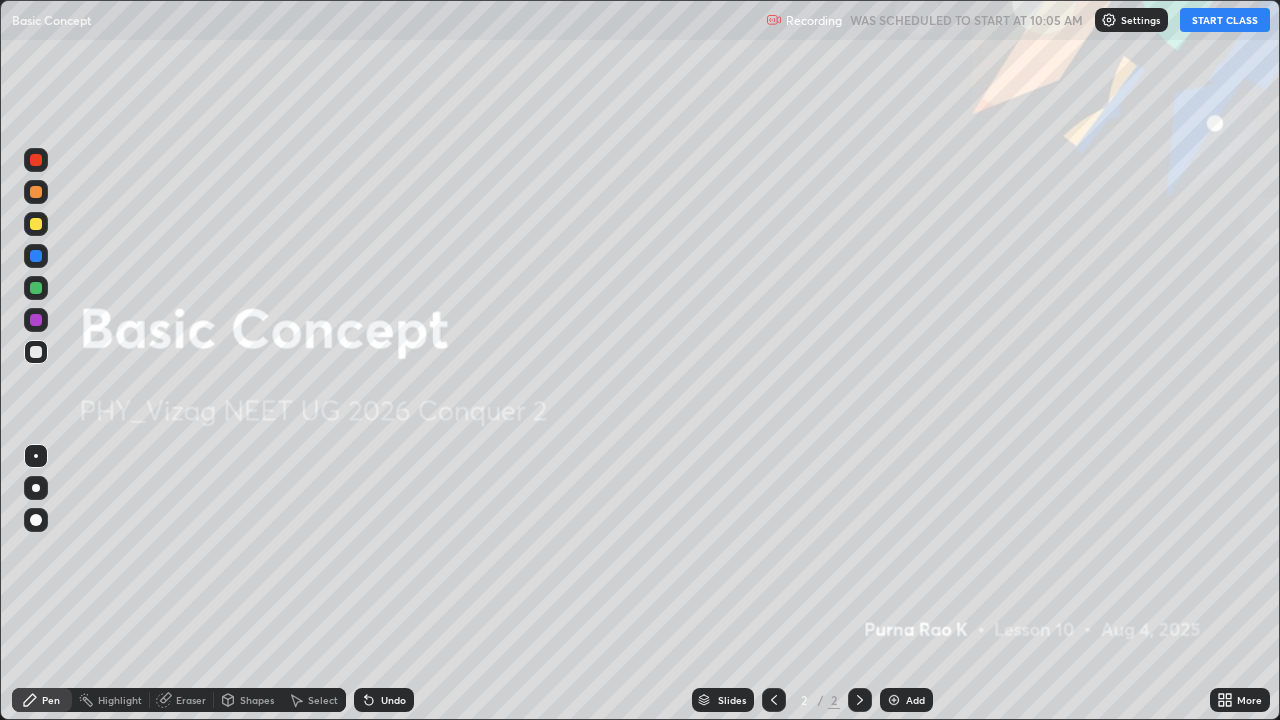 click on "START CLASS" at bounding box center (1225, 20) 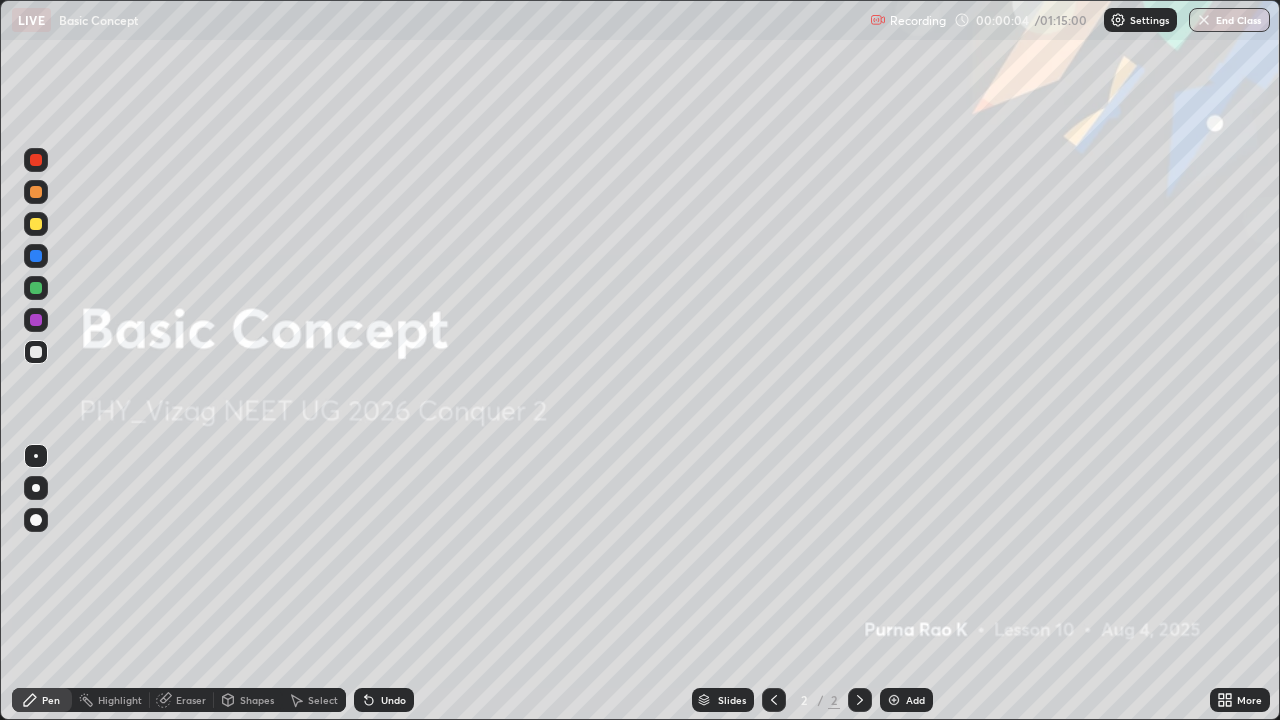 click on "Add" at bounding box center [915, 700] 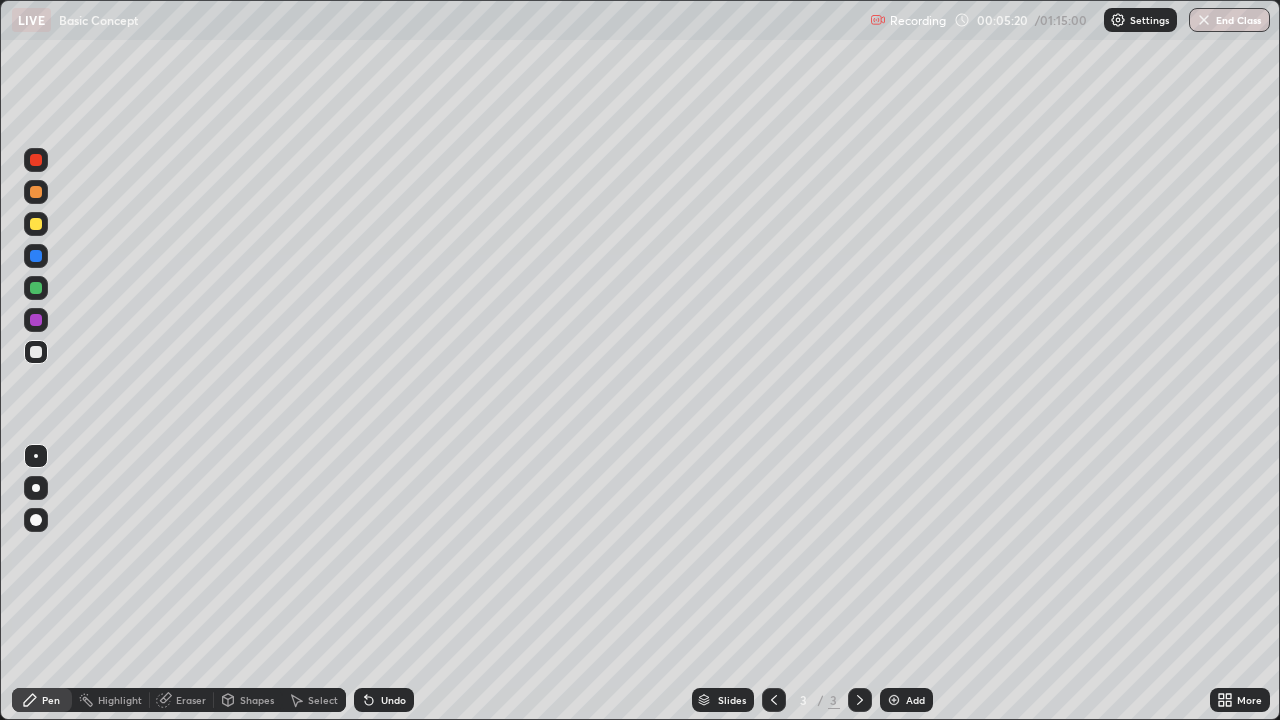 click on "Pen" at bounding box center [51, 700] 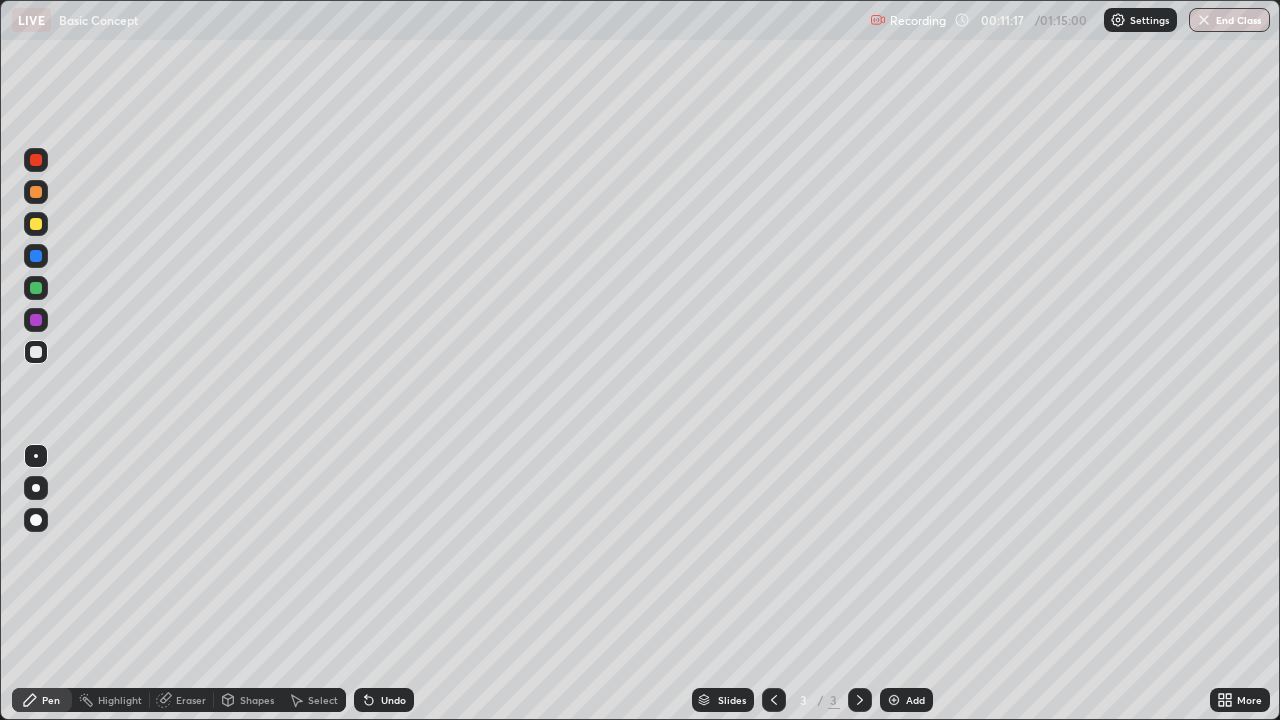 click on "Undo" at bounding box center [384, 700] 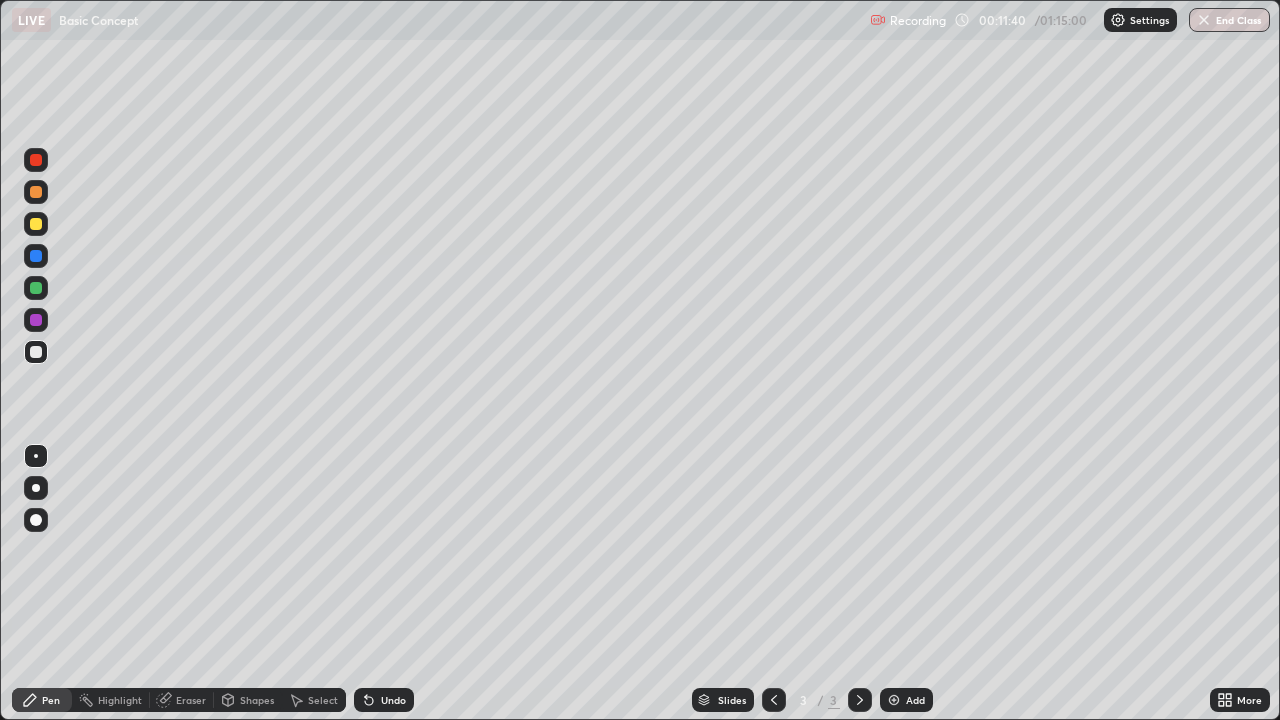 click on "Undo" at bounding box center (393, 700) 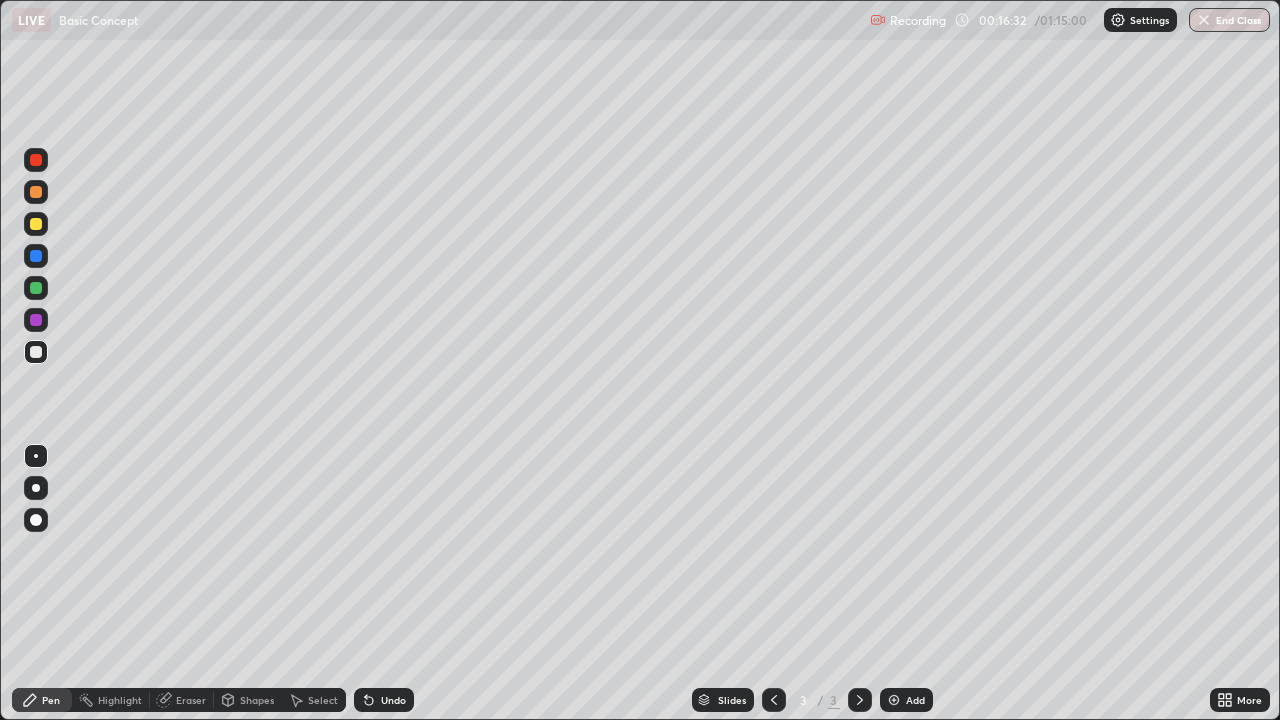 click on "Add" at bounding box center (915, 700) 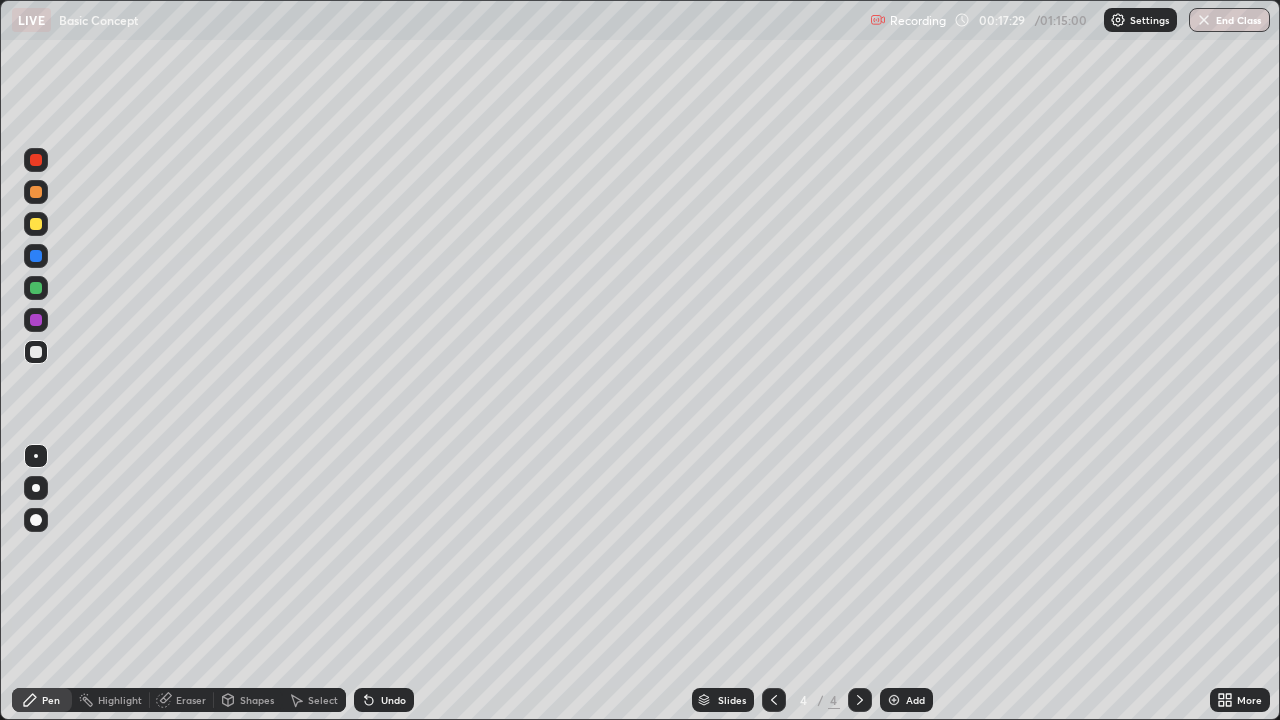click at bounding box center [36, 320] 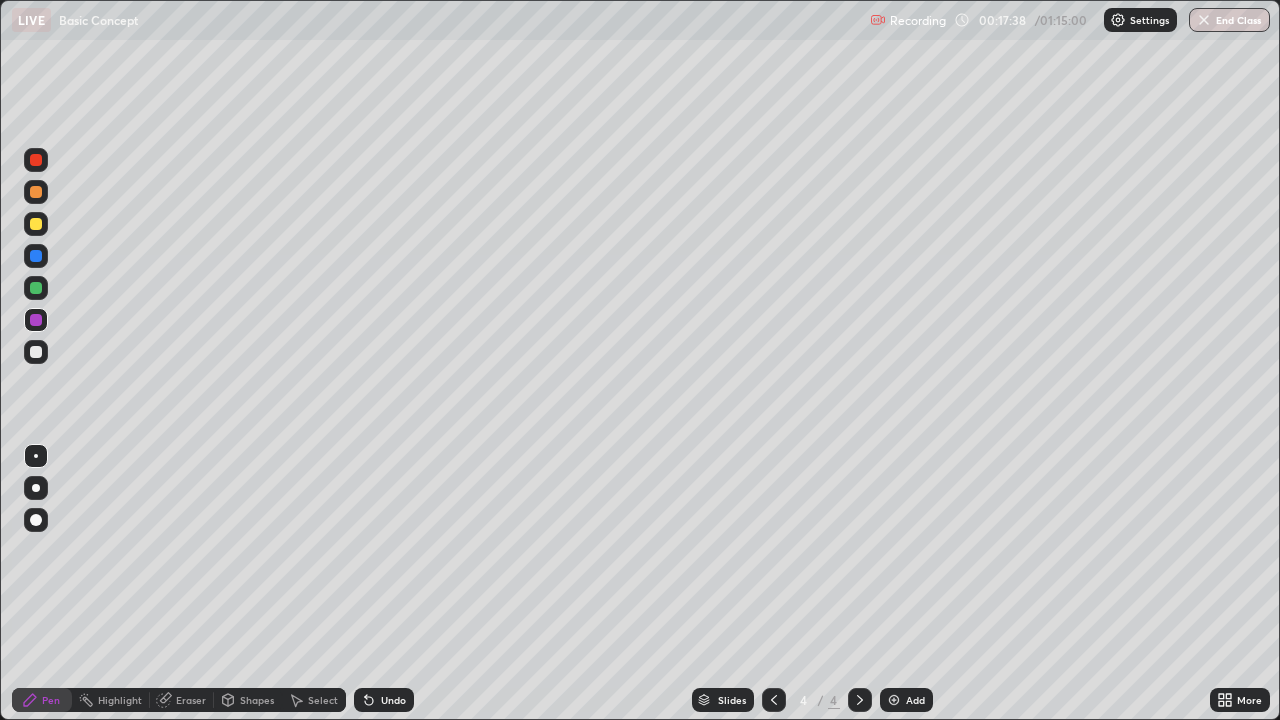 click on "Undo" at bounding box center [384, 700] 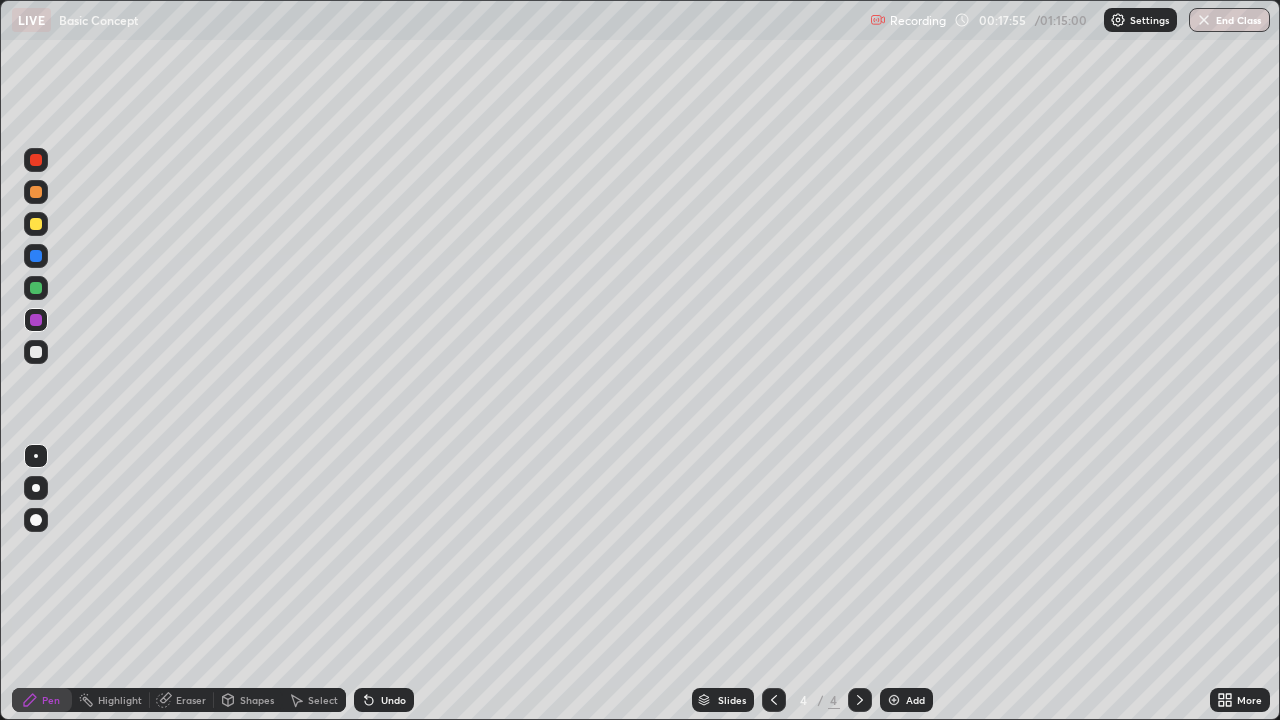click at bounding box center (36, 256) 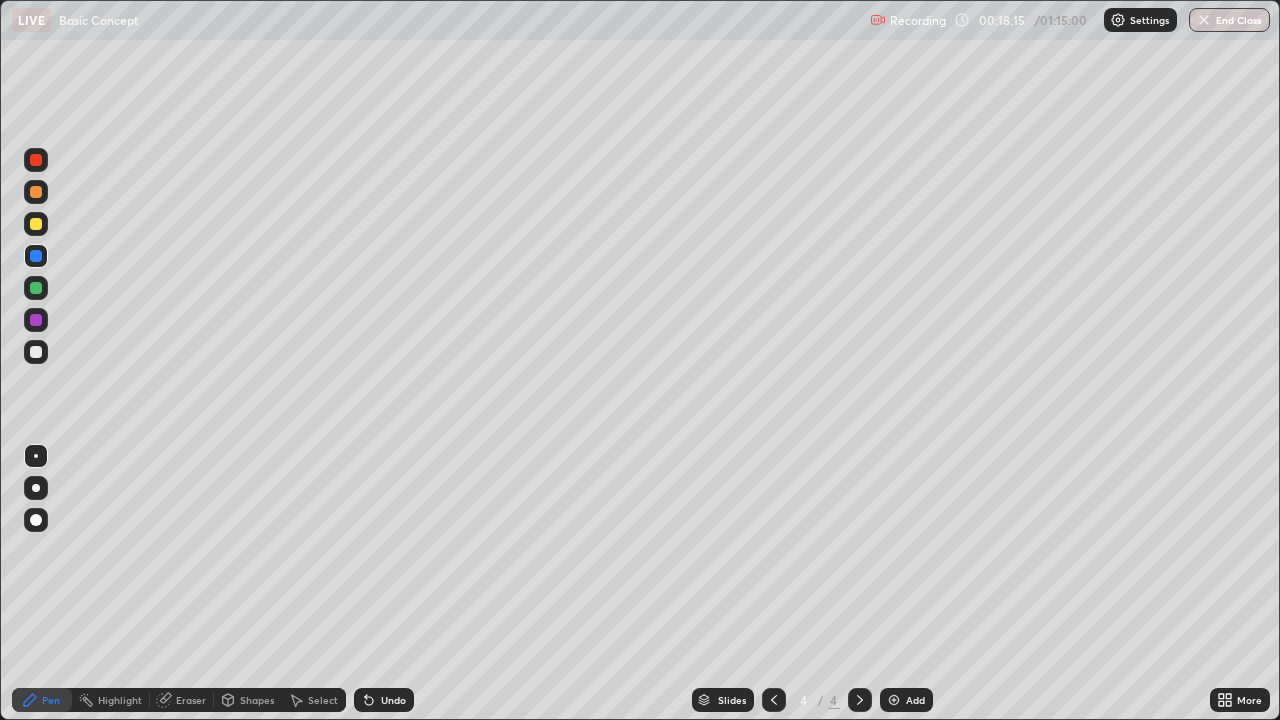 click at bounding box center (36, 224) 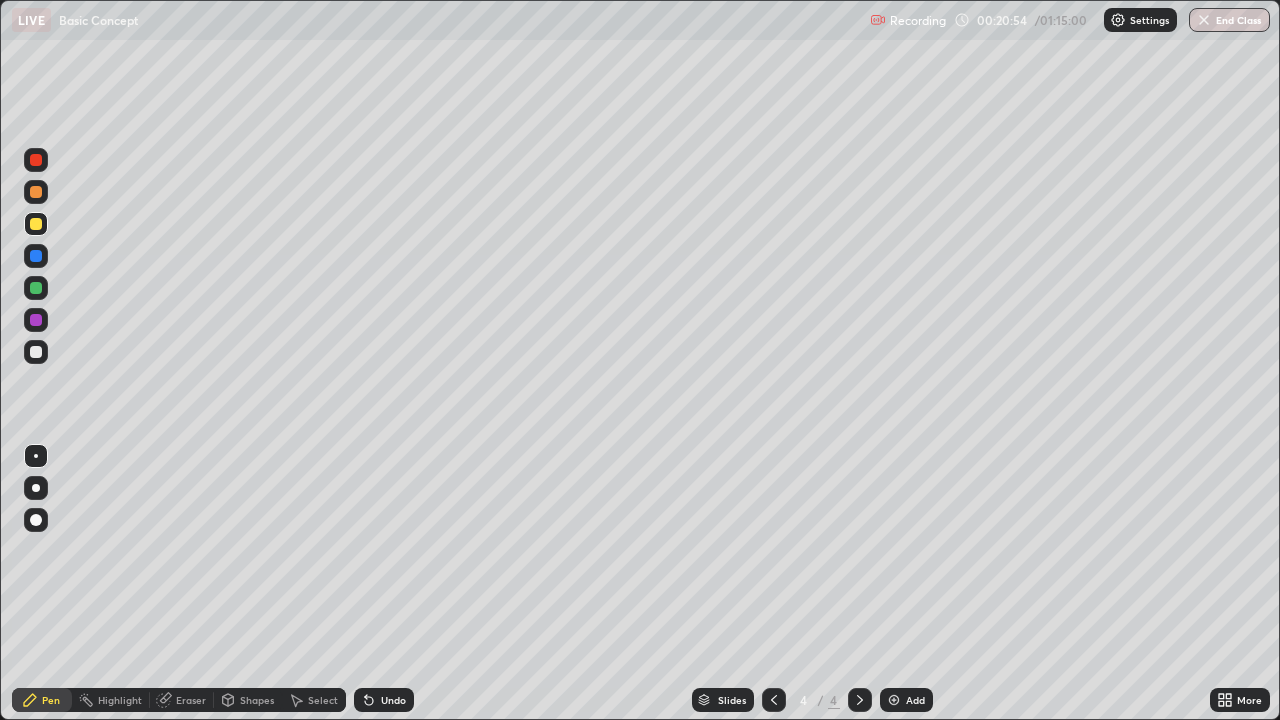 click at bounding box center [36, 288] 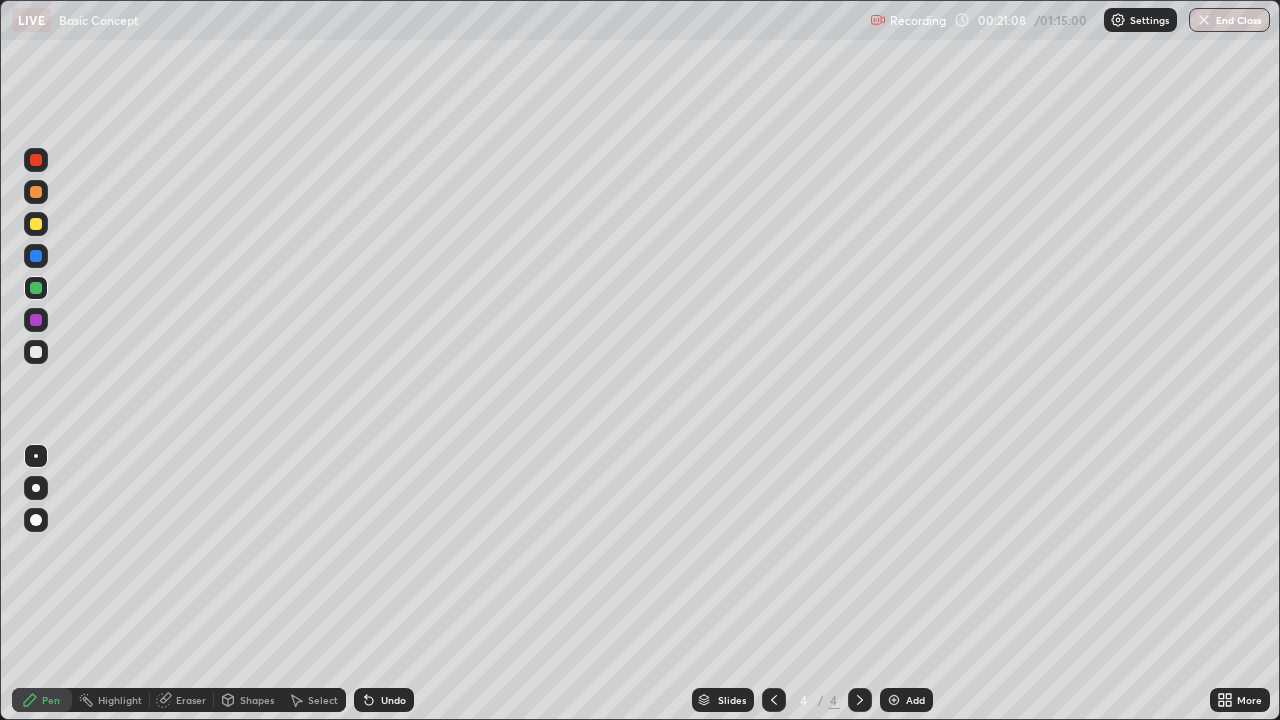 click at bounding box center (36, 320) 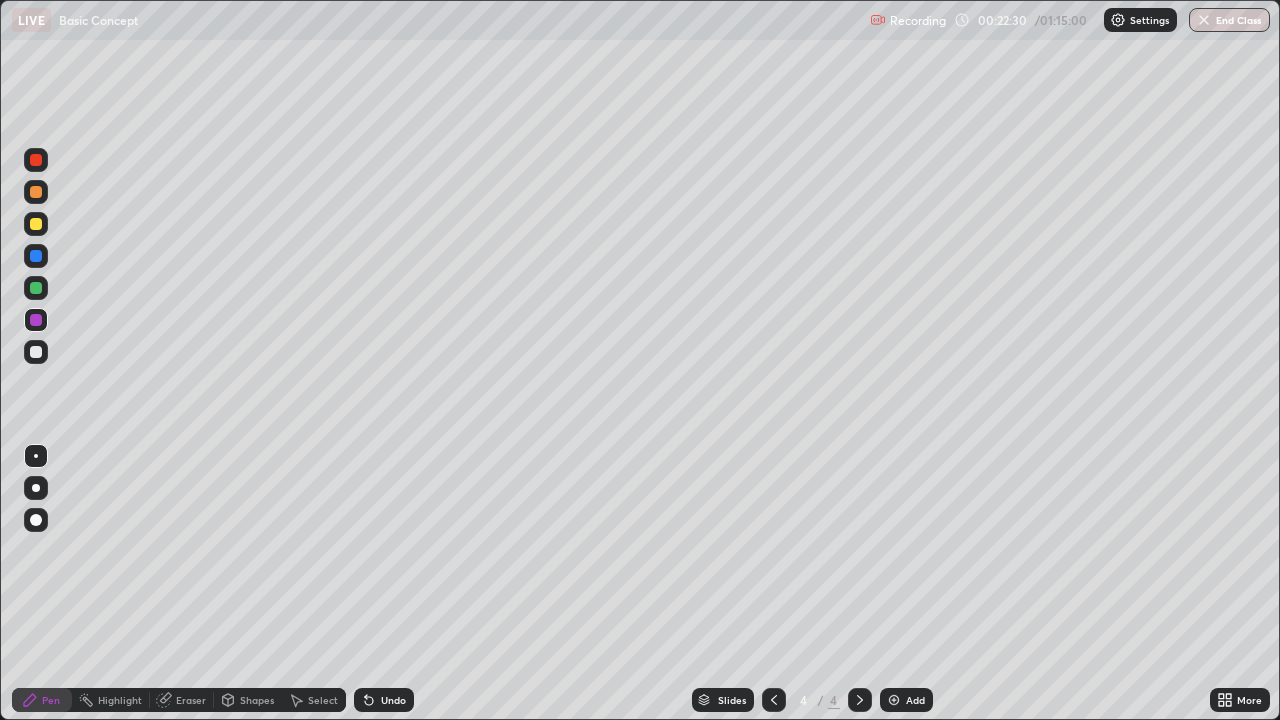 click on "Undo" at bounding box center [384, 700] 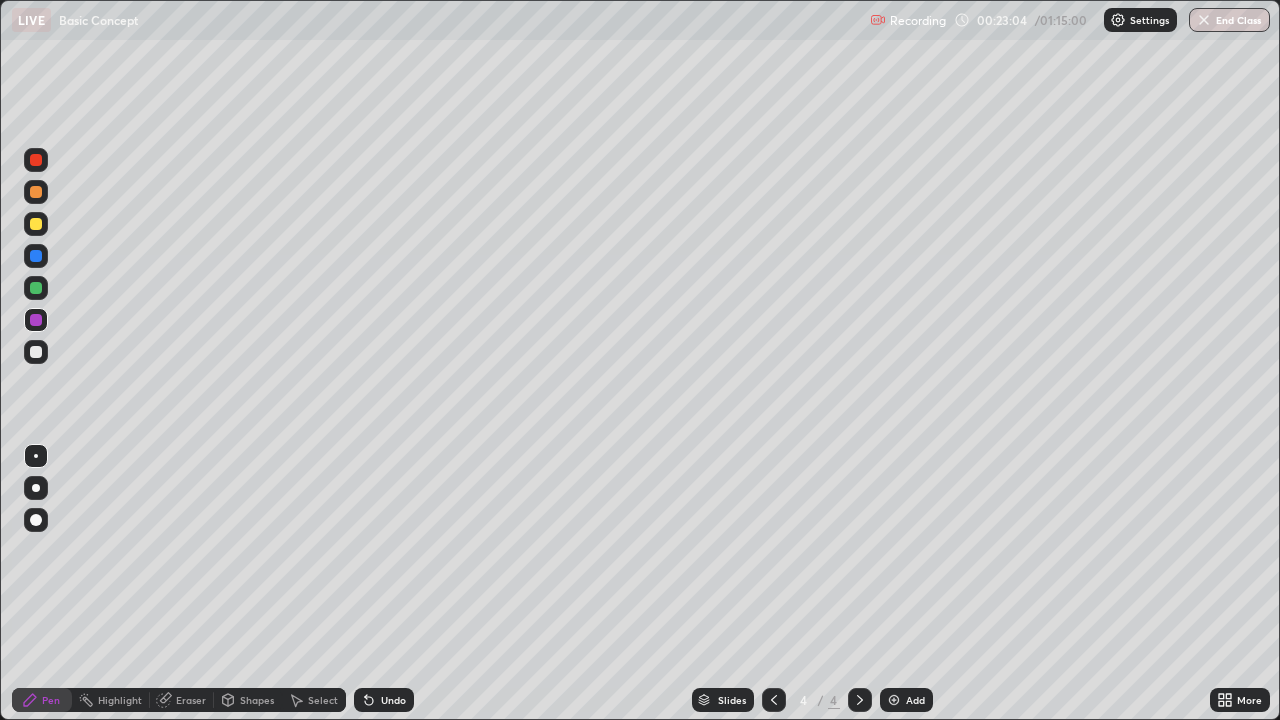 click on "Undo" at bounding box center [393, 700] 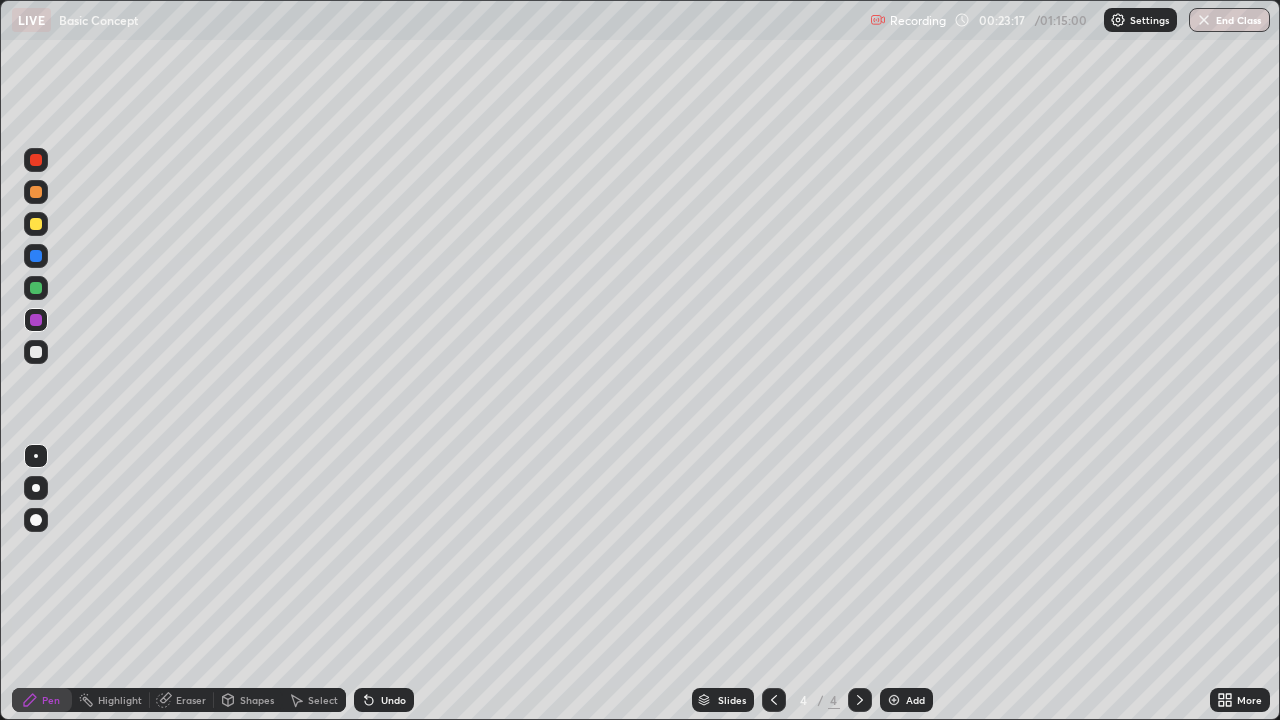 click at bounding box center [36, 352] 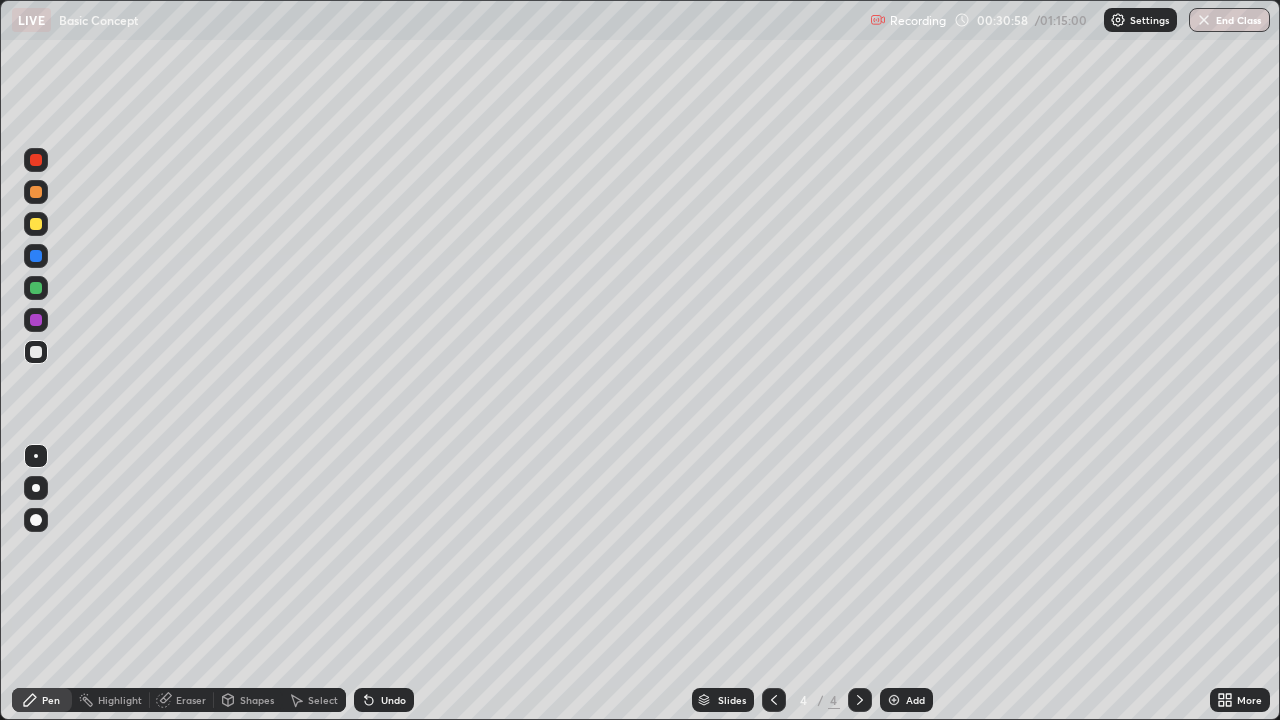 click at bounding box center [894, 700] 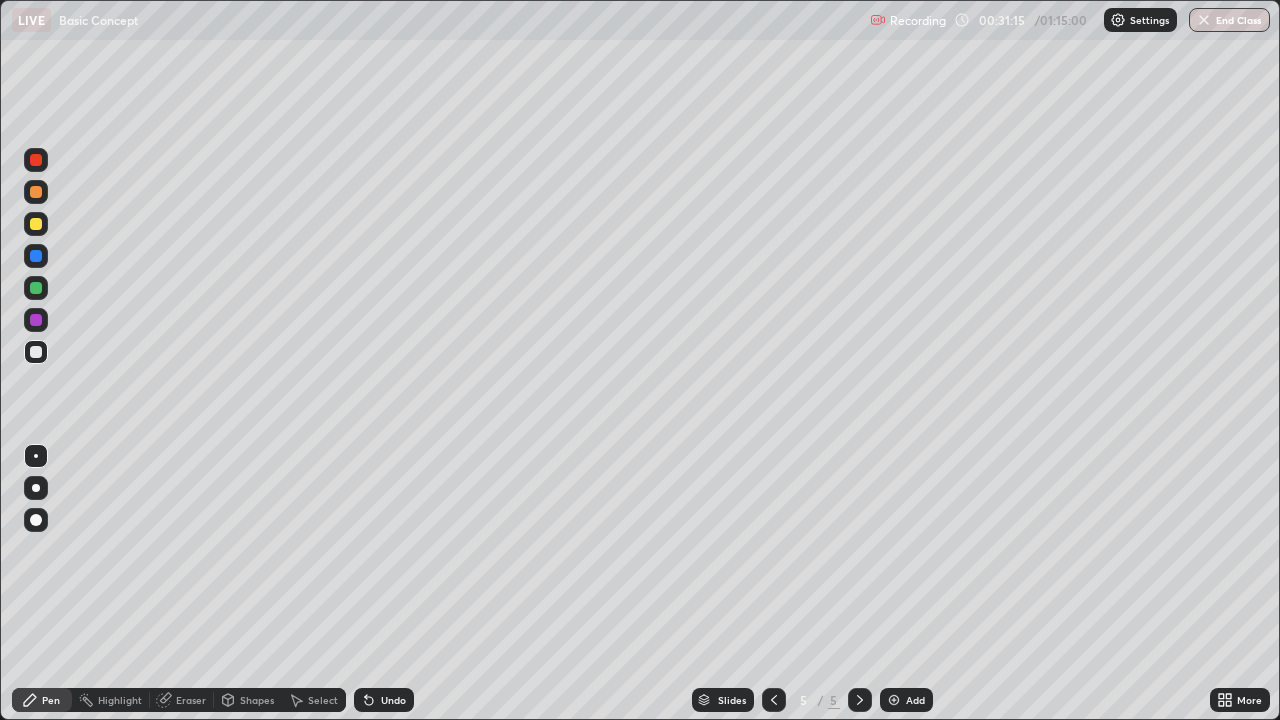 click on "Undo" at bounding box center [393, 700] 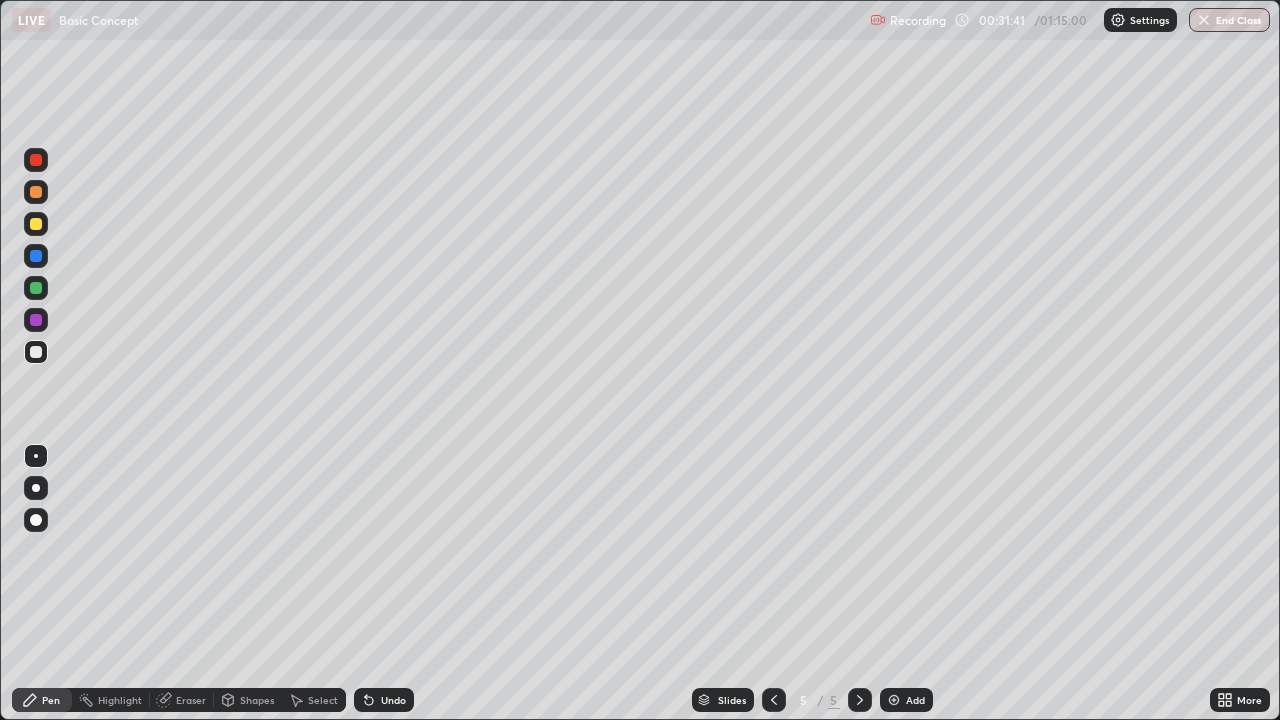 click at bounding box center [36, 224] 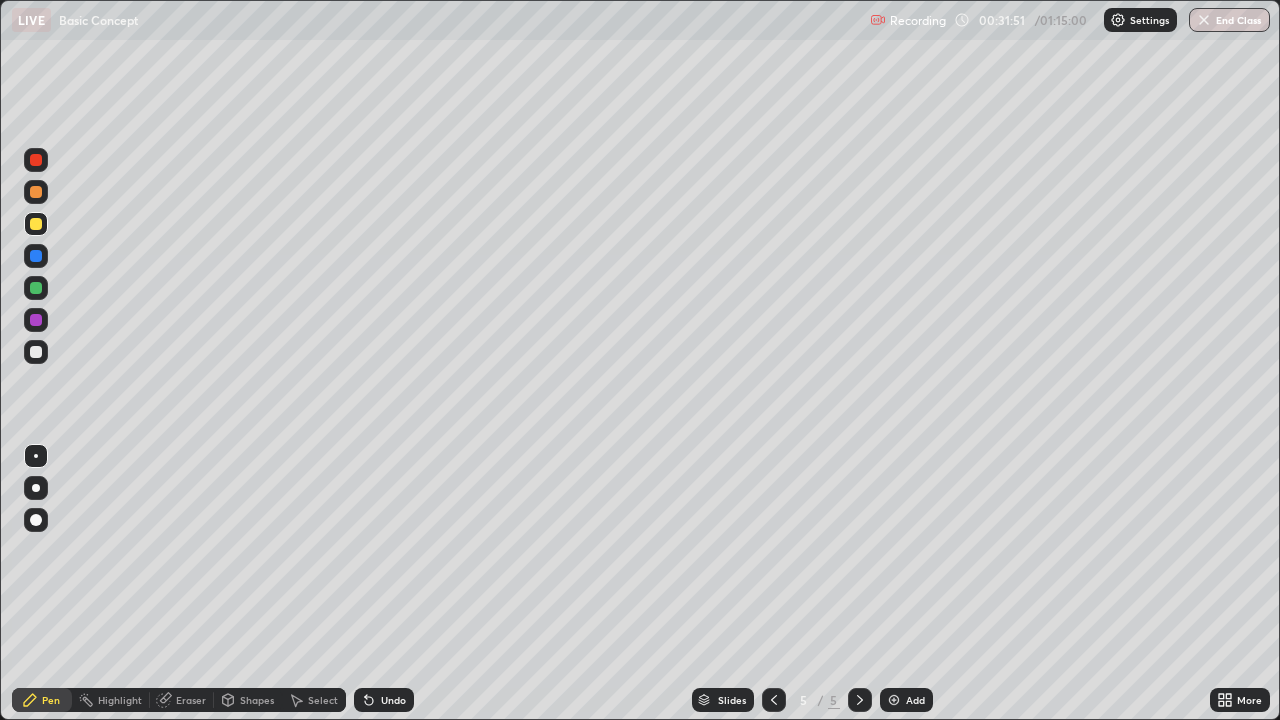 click at bounding box center [36, 320] 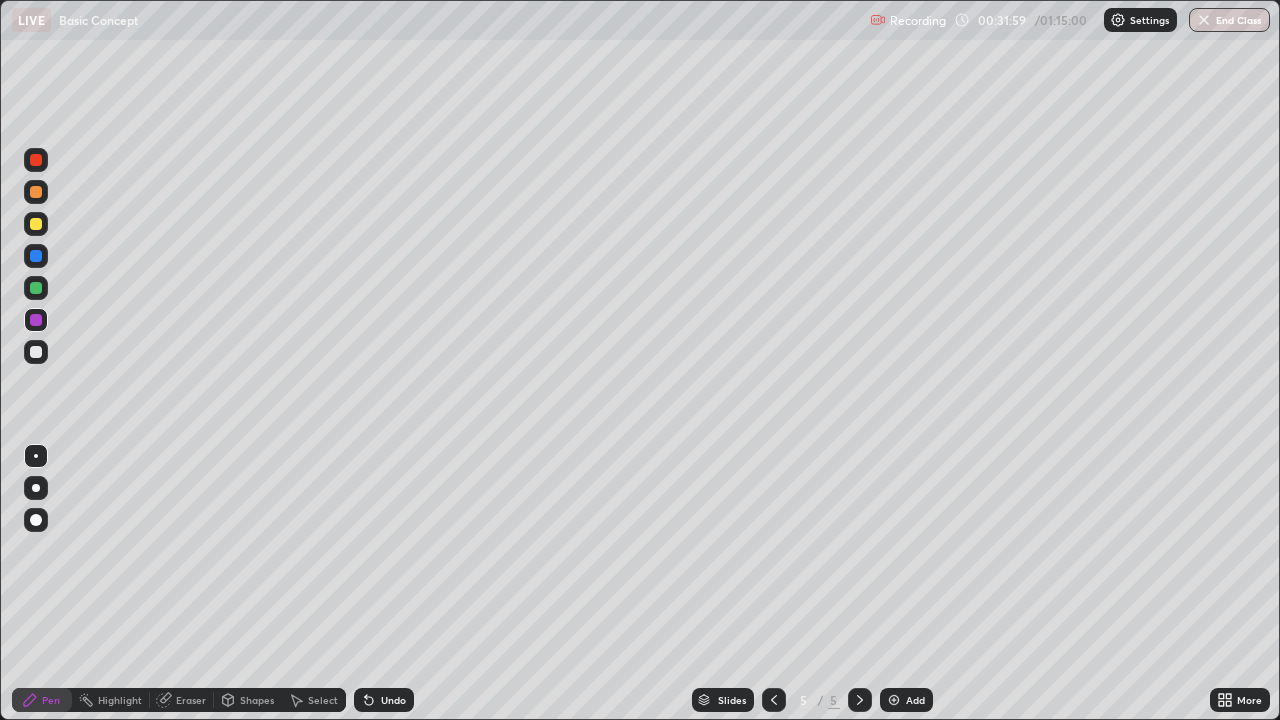 click at bounding box center (36, 288) 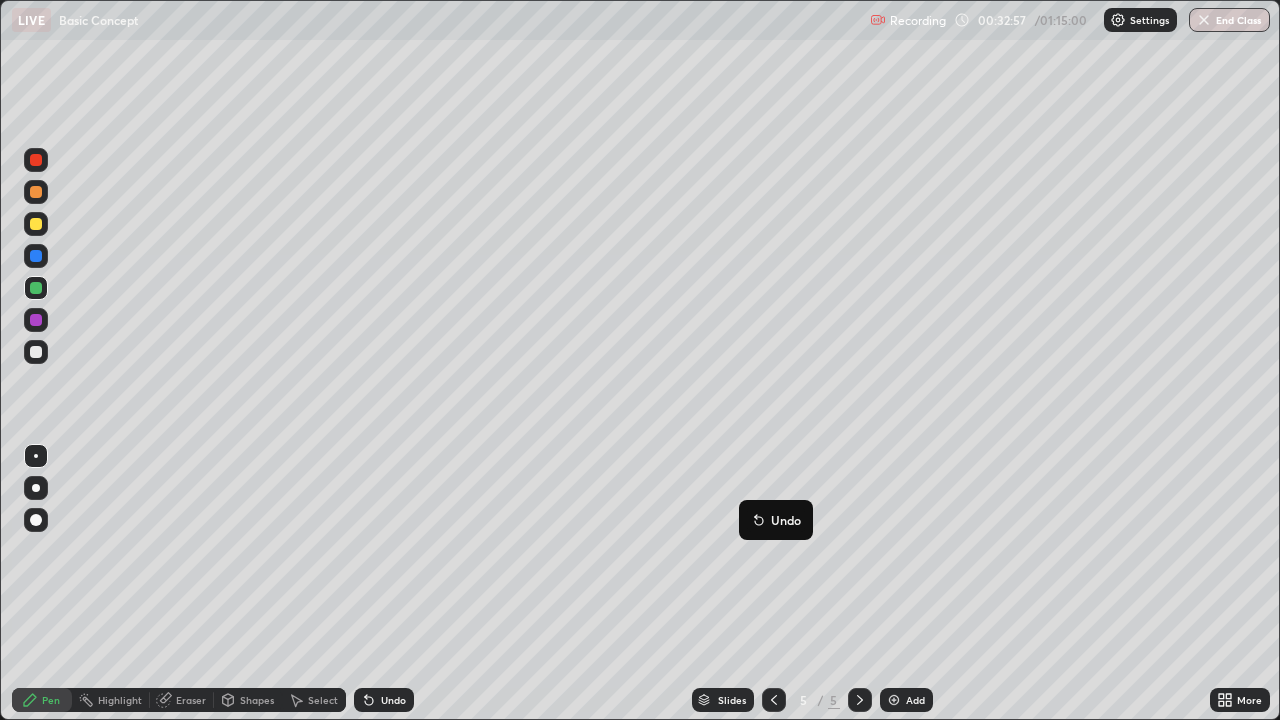 click on "Undo" at bounding box center [393, 700] 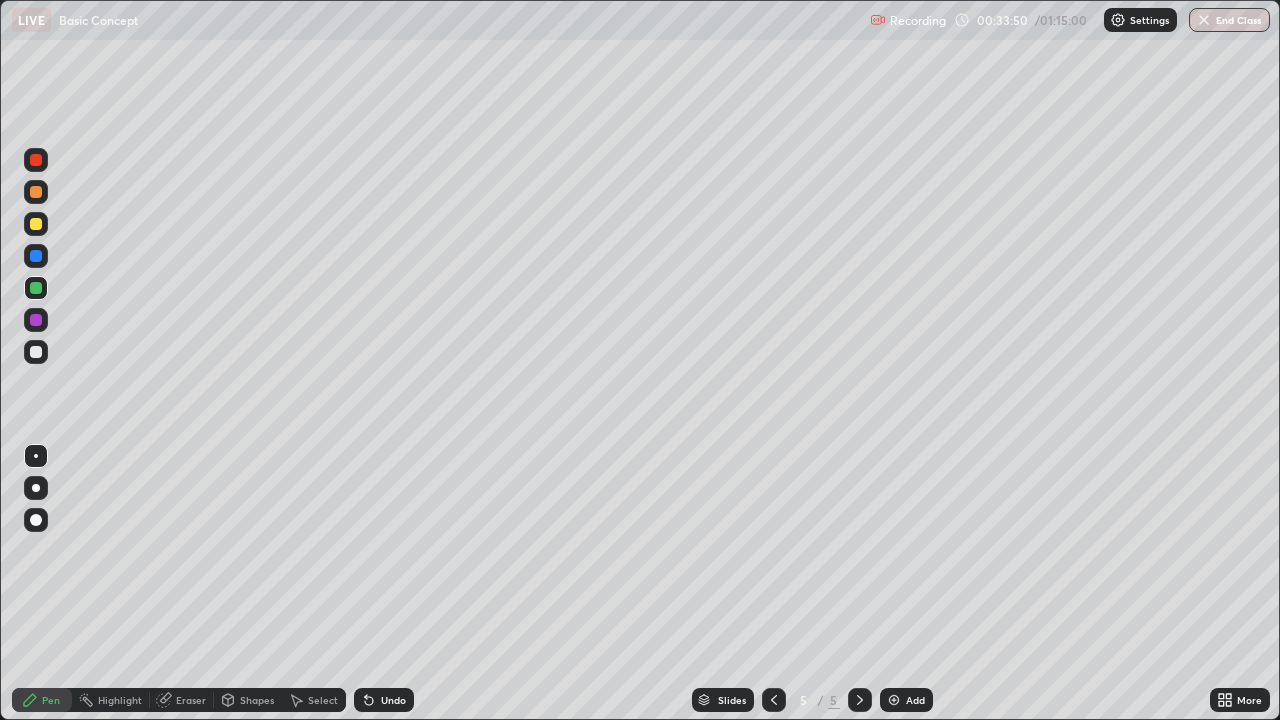 click at bounding box center [36, 160] 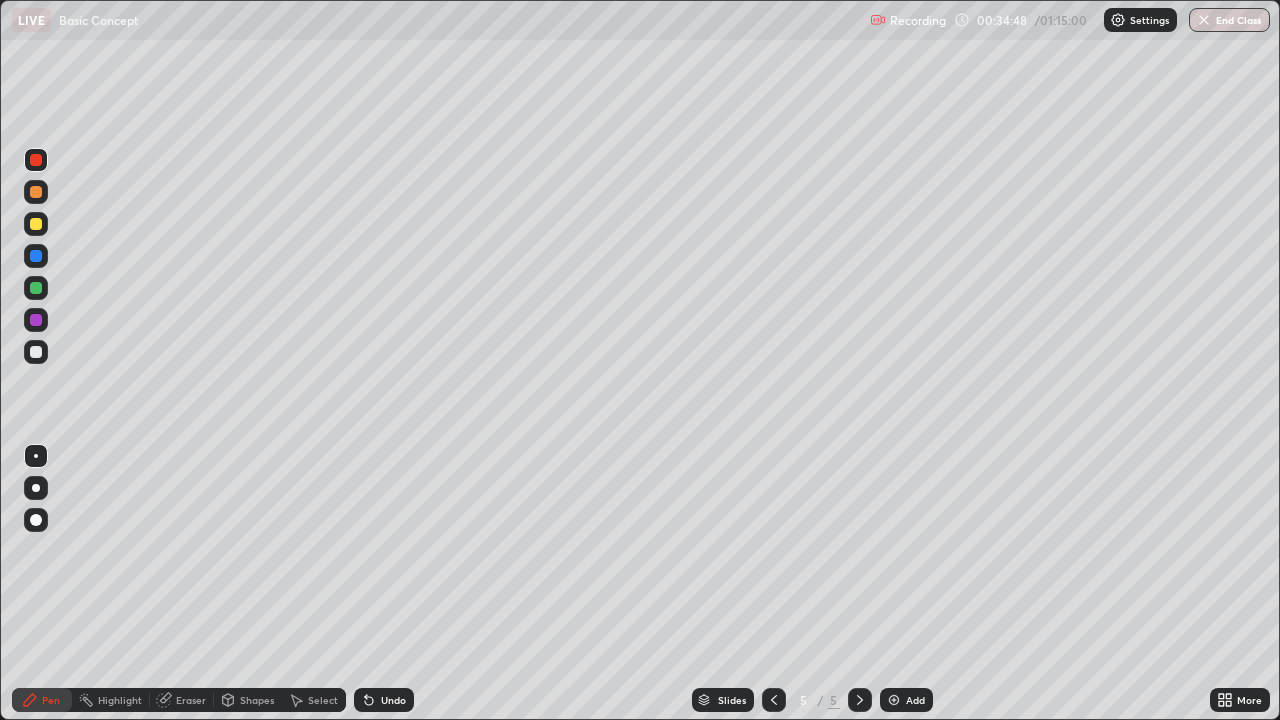 click on "Undo" at bounding box center [393, 700] 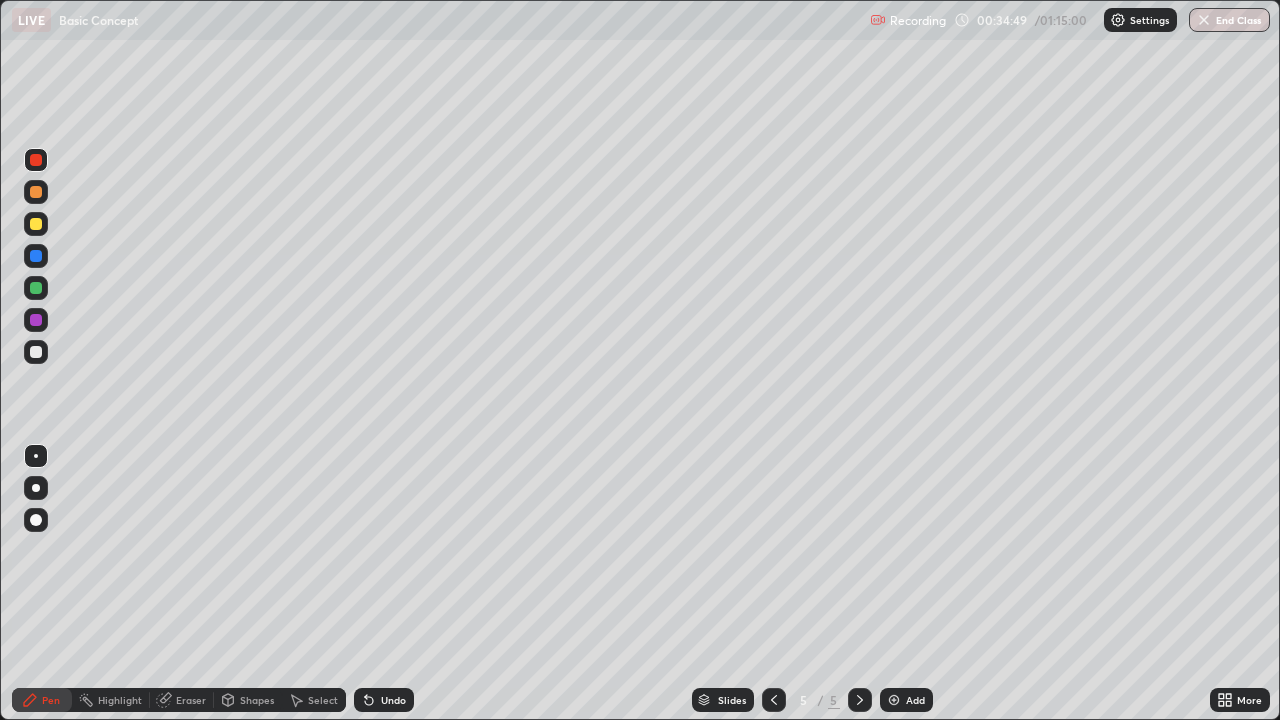 click on "Undo" at bounding box center (393, 700) 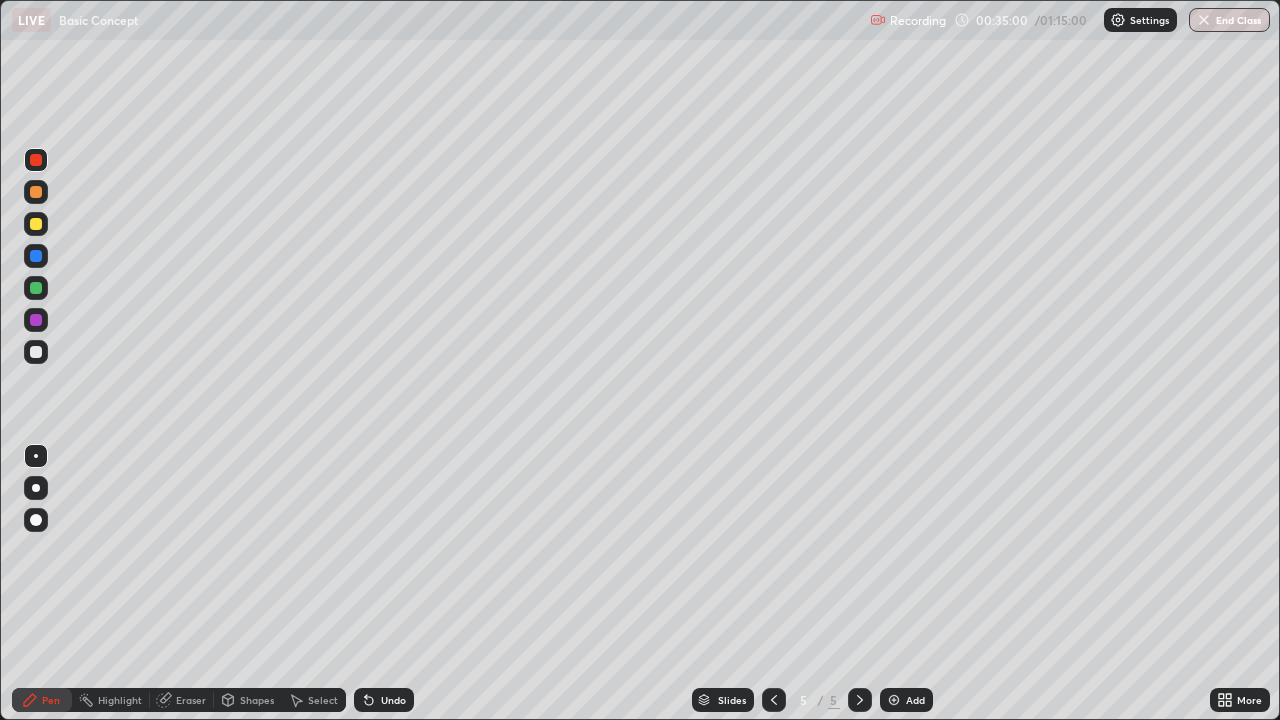 click on "Eraser" at bounding box center (191, 700) 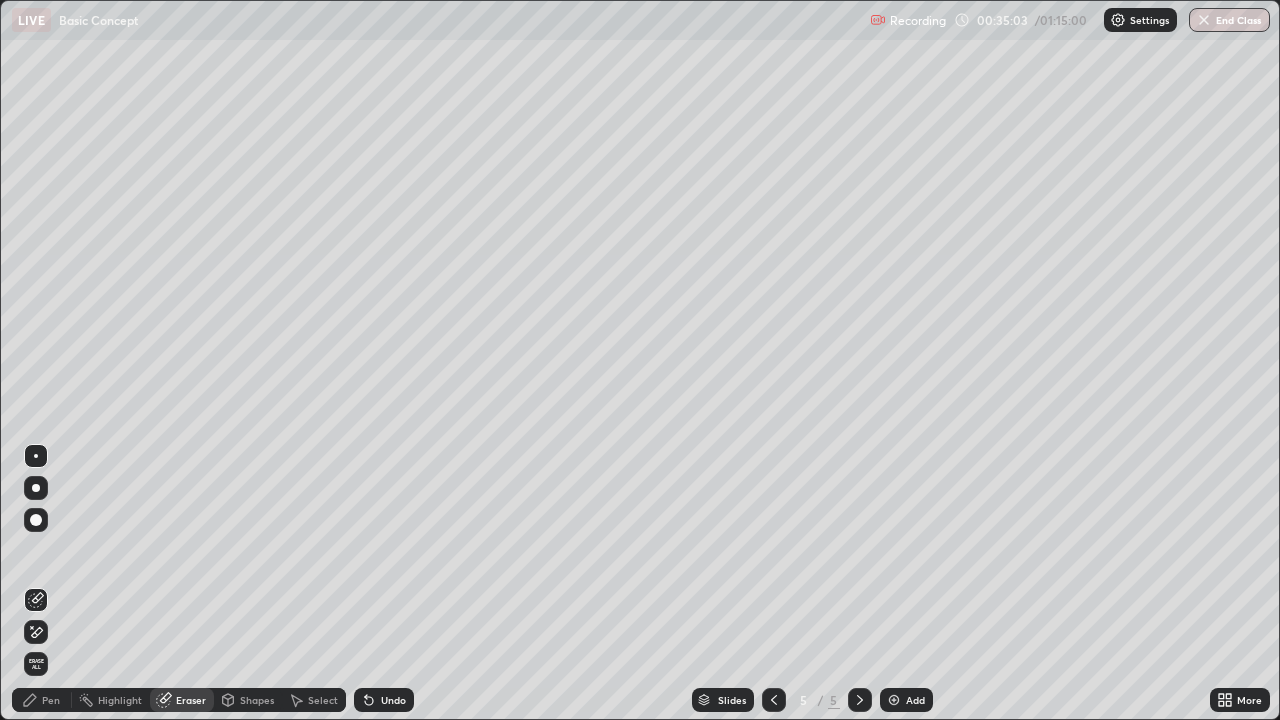 click on "Pen" at bounding box center (42, 700) 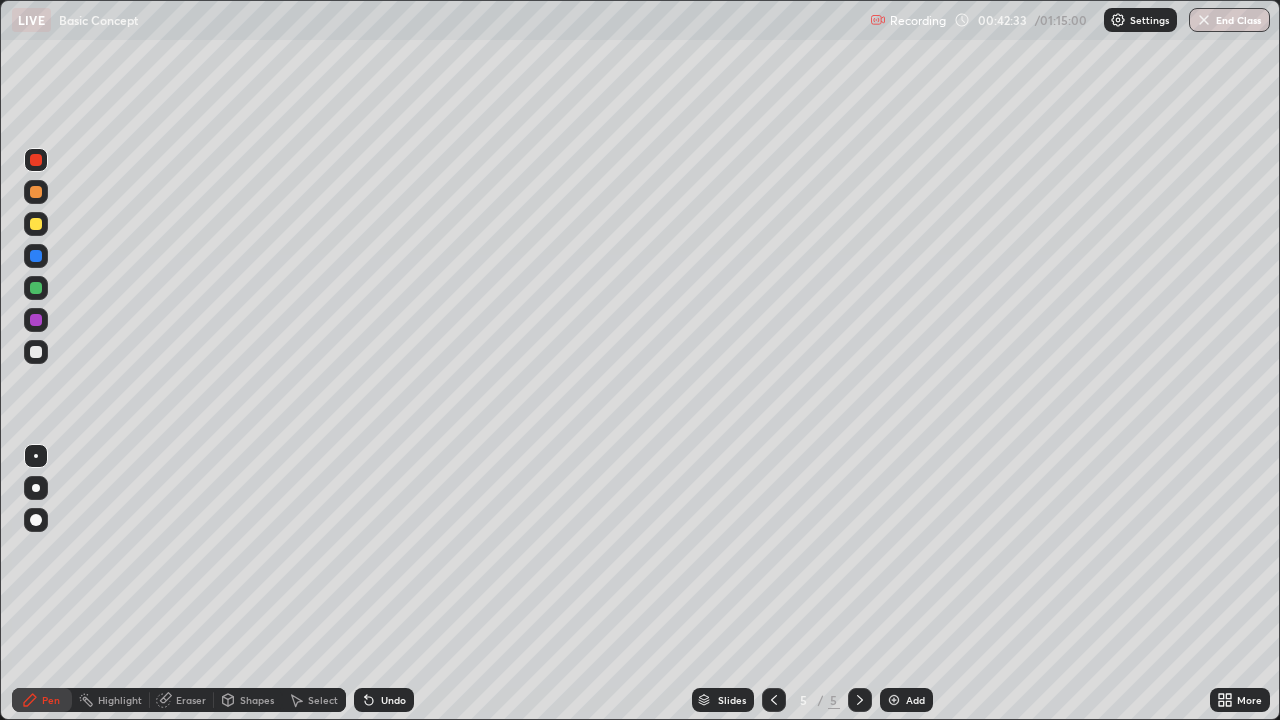click on "Undo" at bounding box center (393, 700) 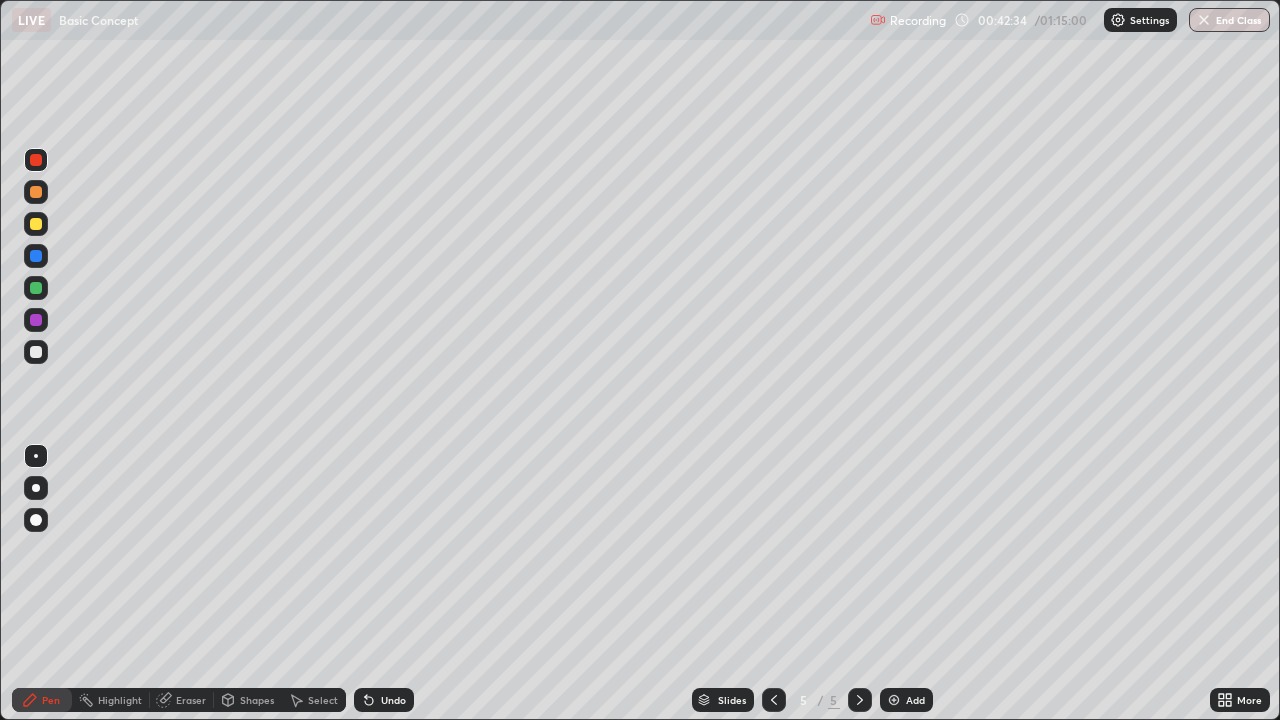 click on "Undo" at bounding box center (384, 700) 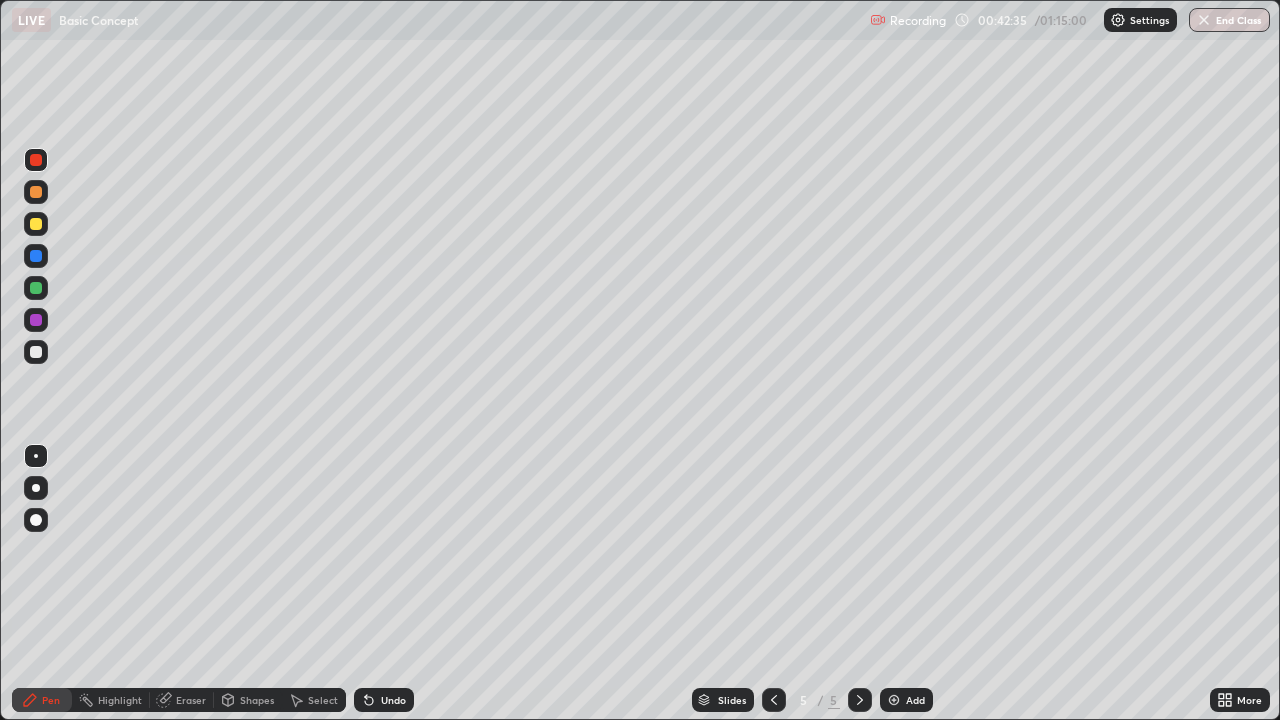 click on "Undo" at bounding box center [393, 700] 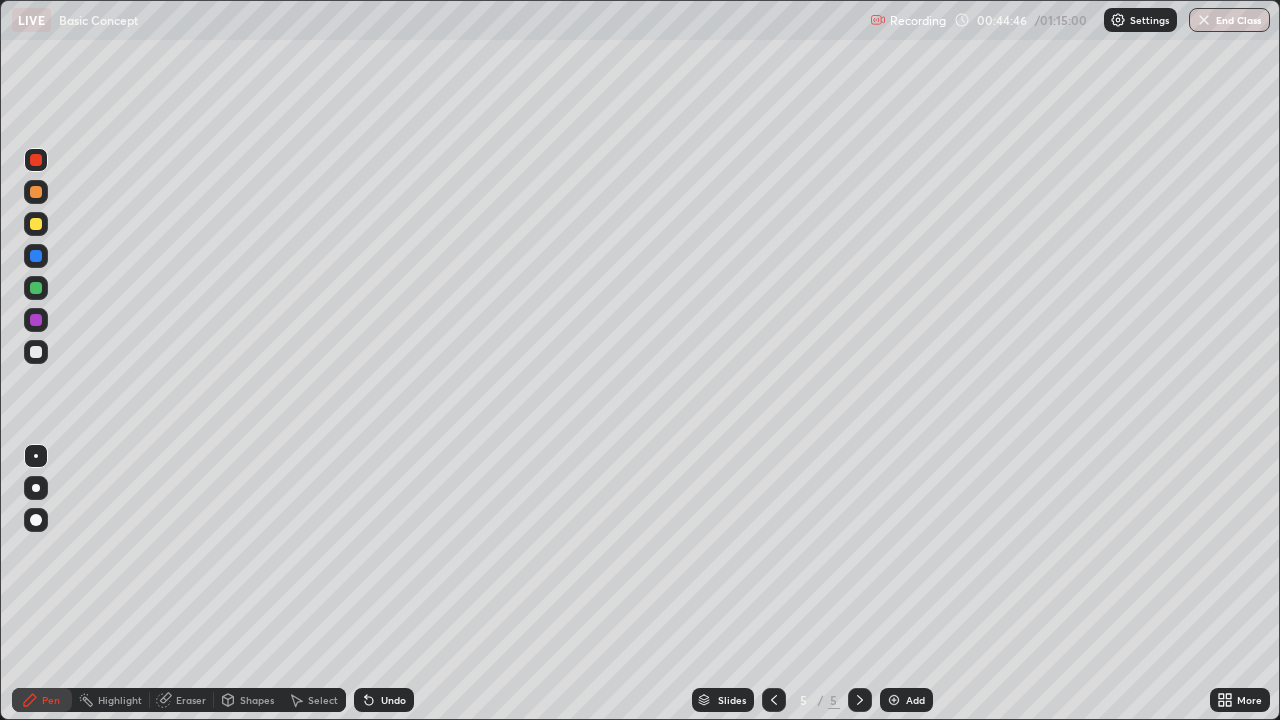 click on "Add" at bounding box center (915, 700) 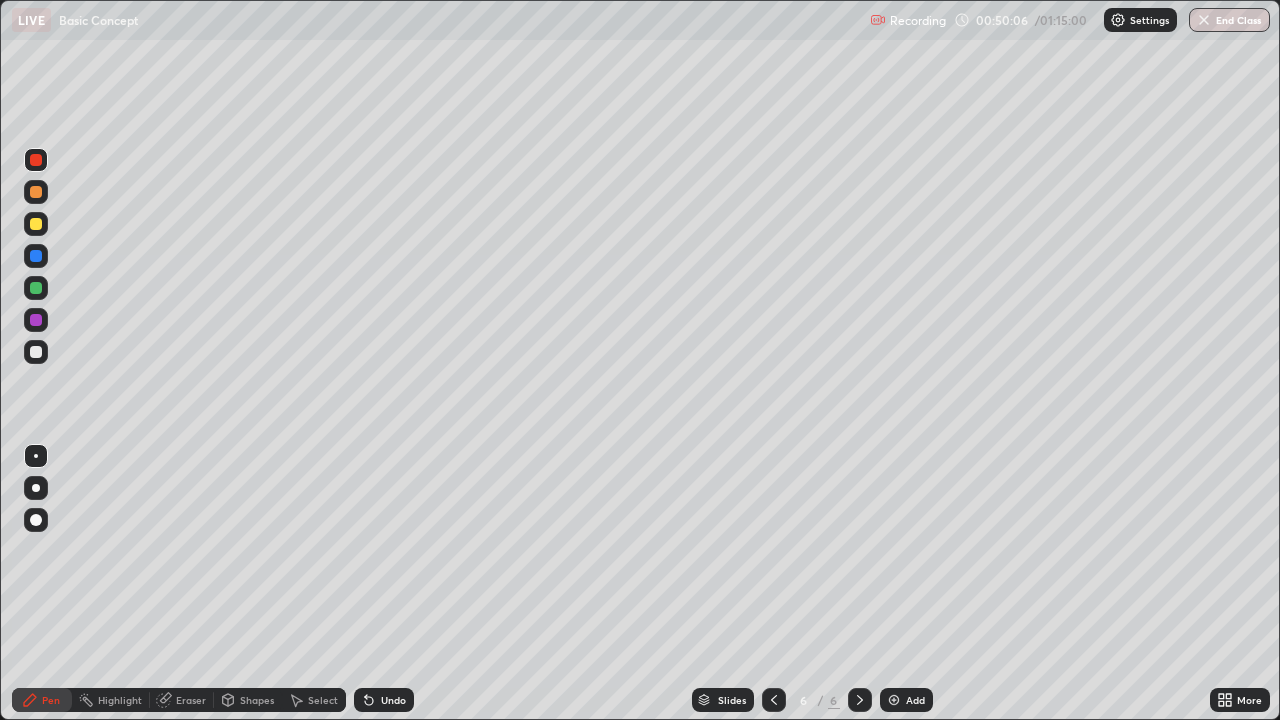 click on "Undo" at bounding box center [393, 700] 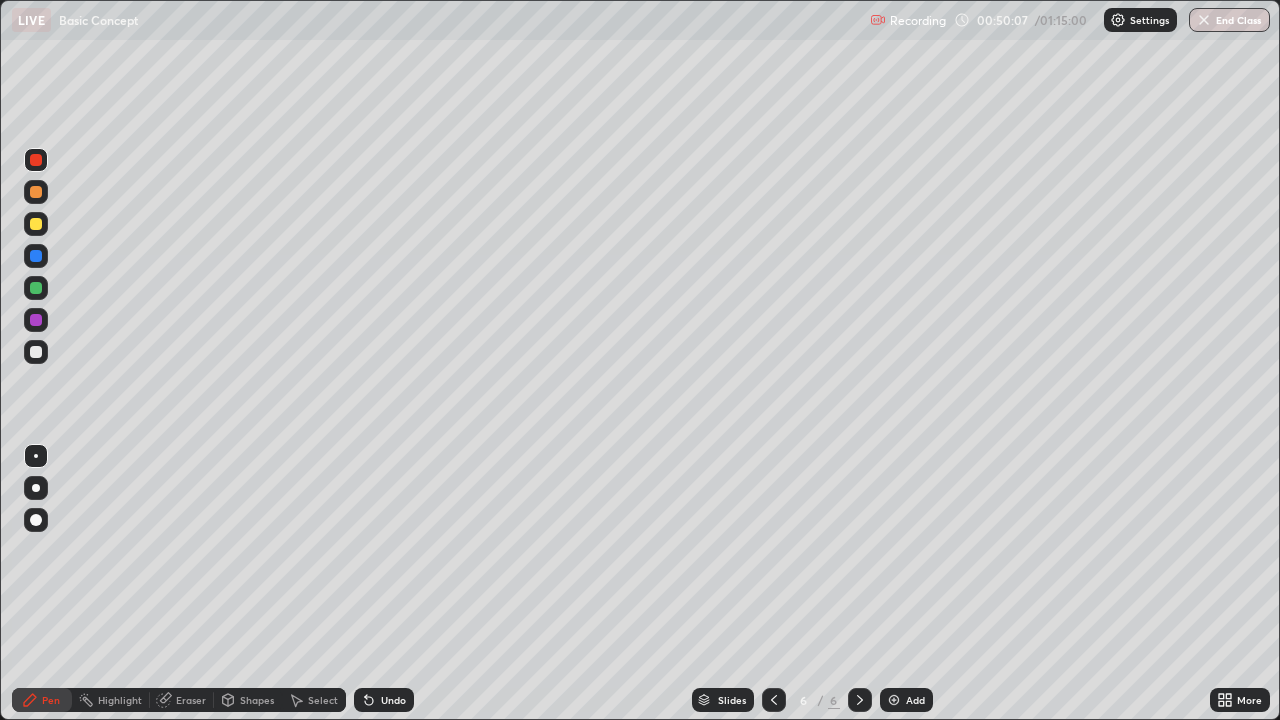 click on "Undo" at bounding box center [384, 700] 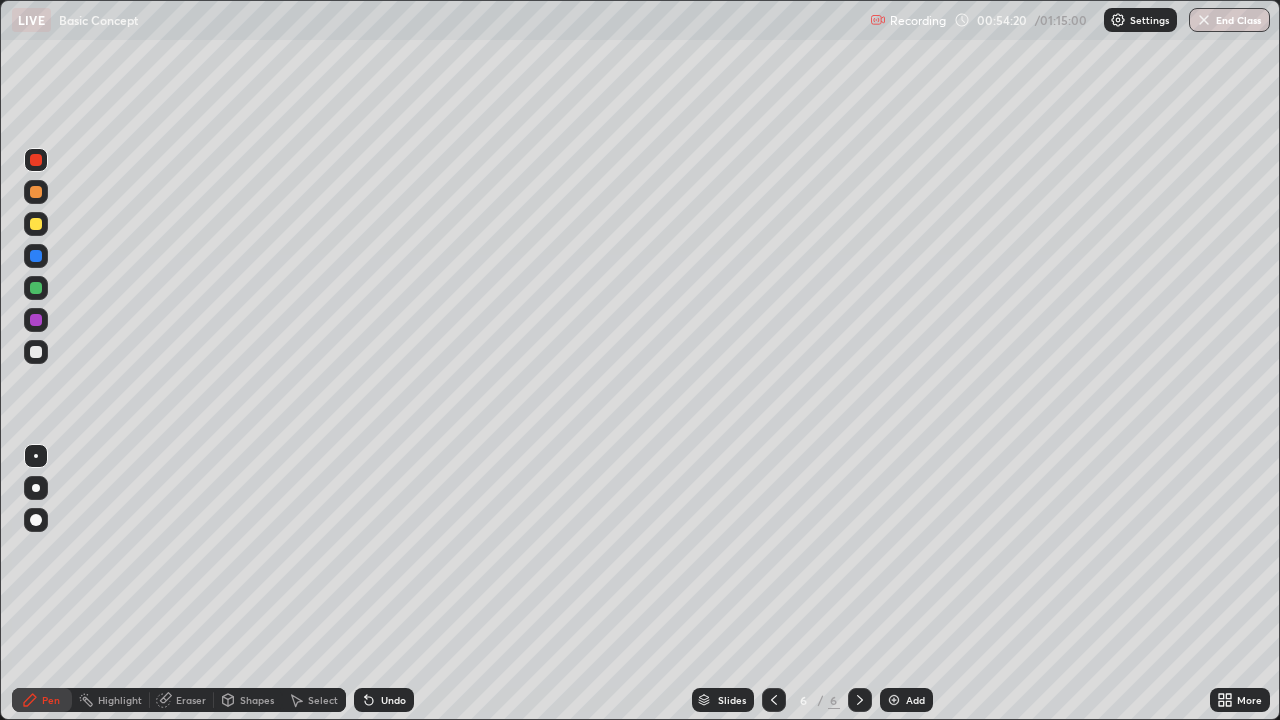 click at bounding box center [894, 700] 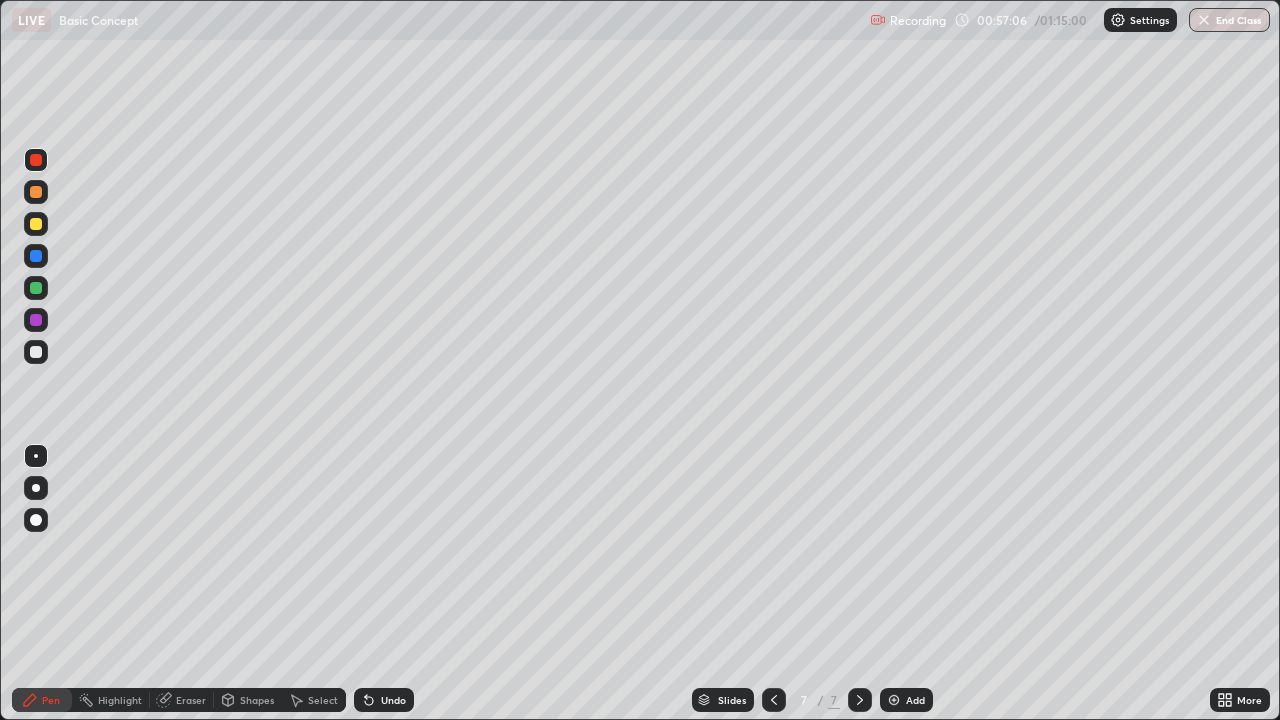 click on "Undo" at bounding box center (393, 700) 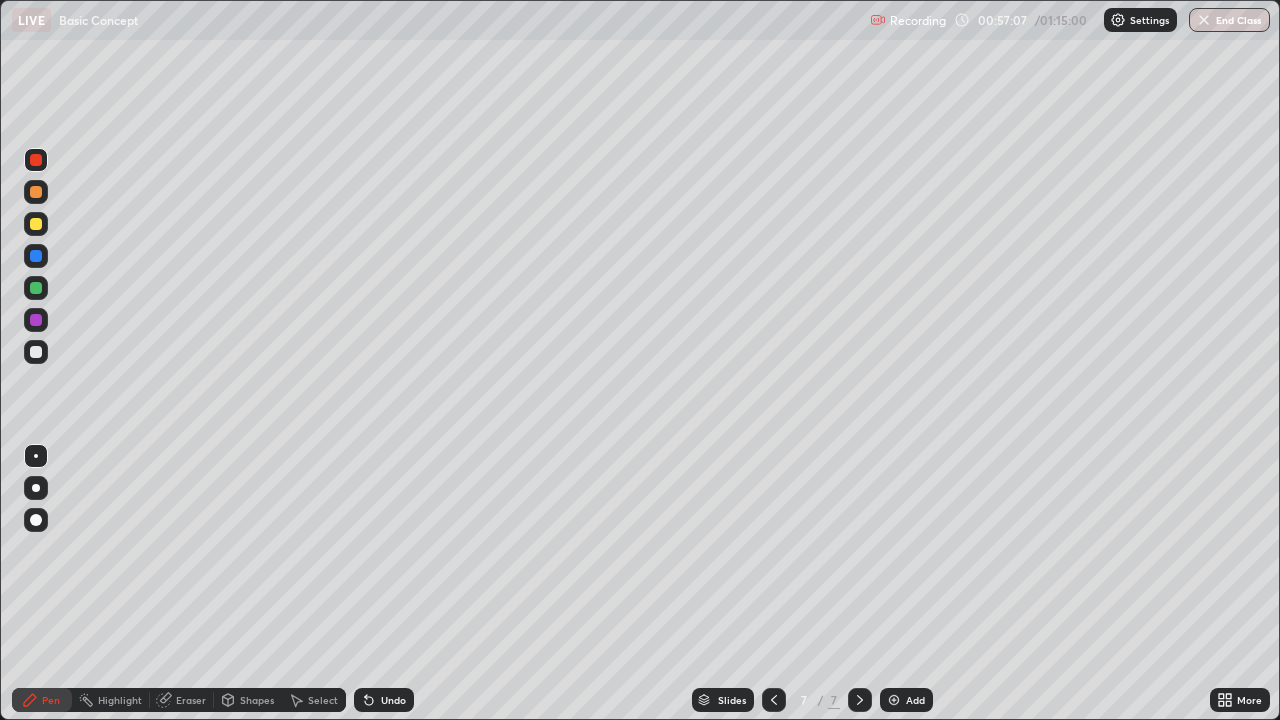 click on "Undo" at bounding box center (384, 700) 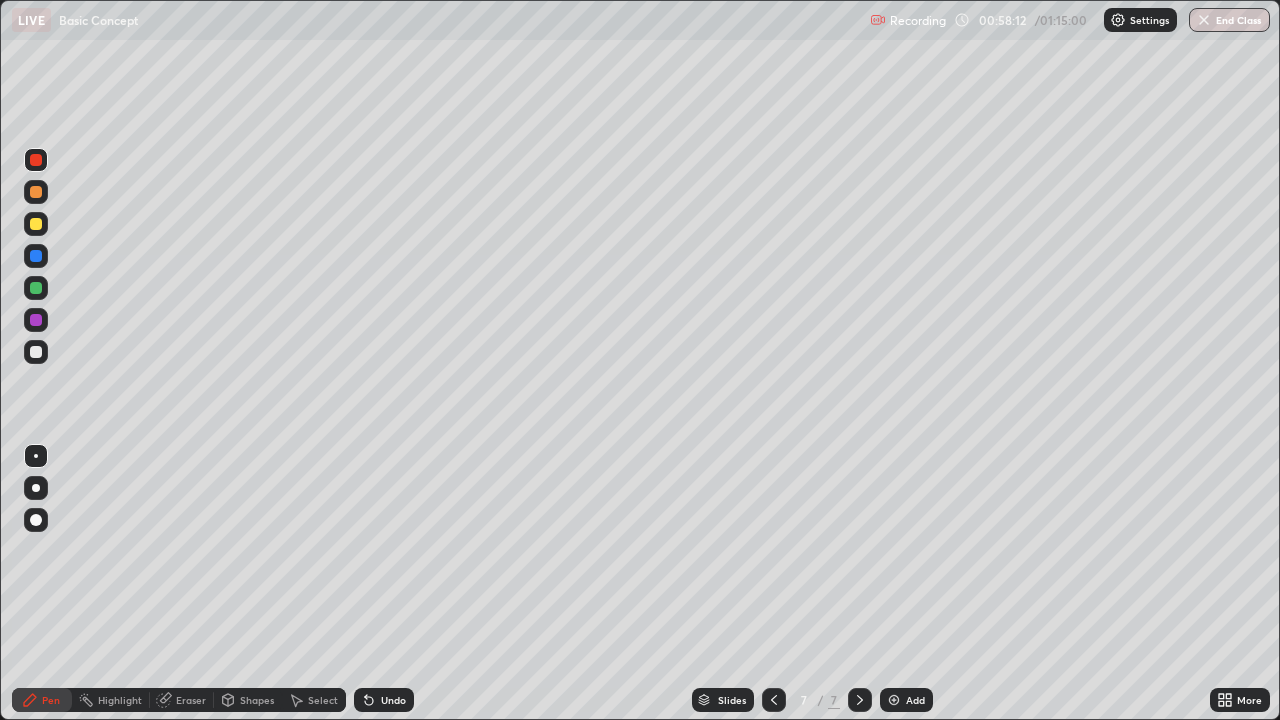 click on "Undo" at bounding box center [393, 700] 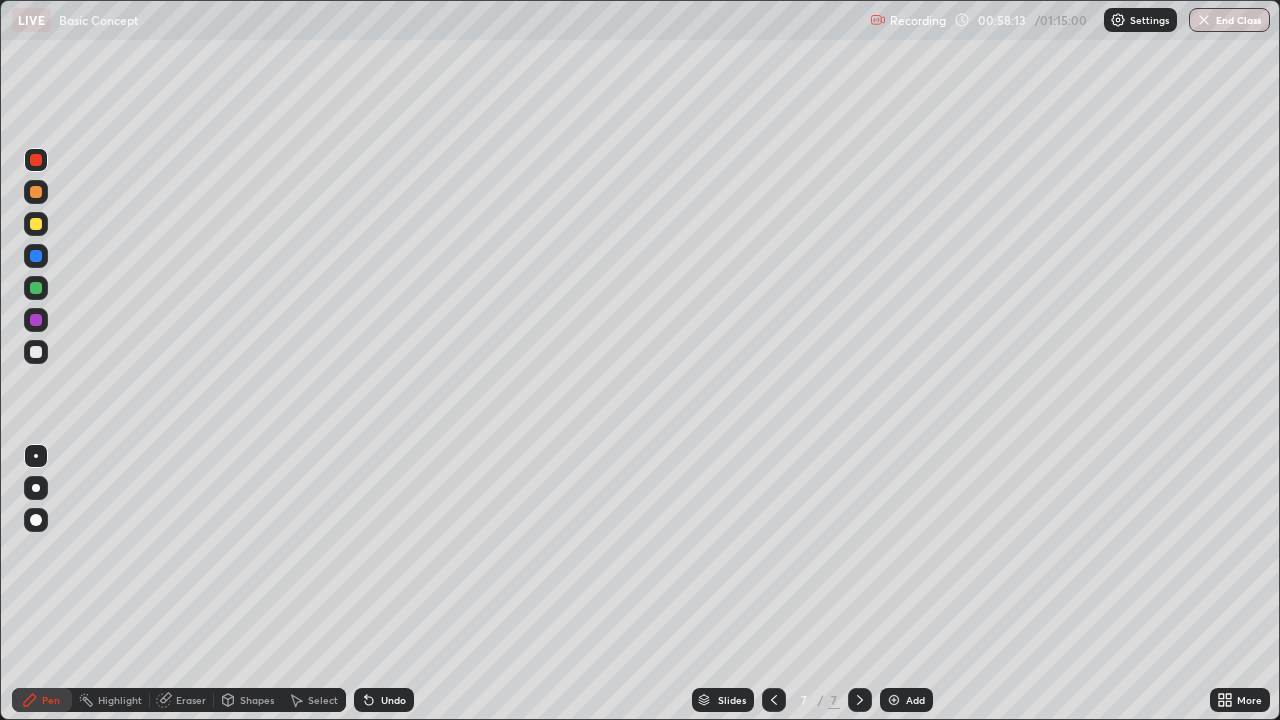 click on "Undo" at bounding box center (393, 700) 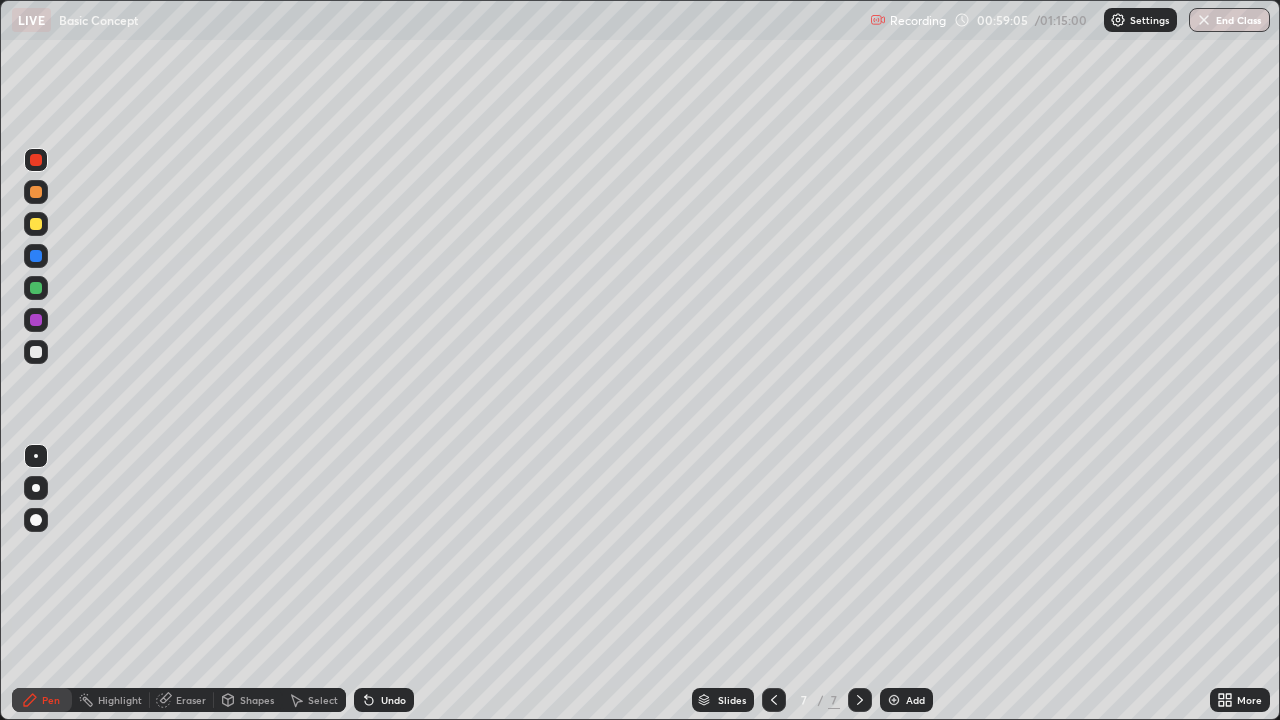 click at bounding box center (894, 700) 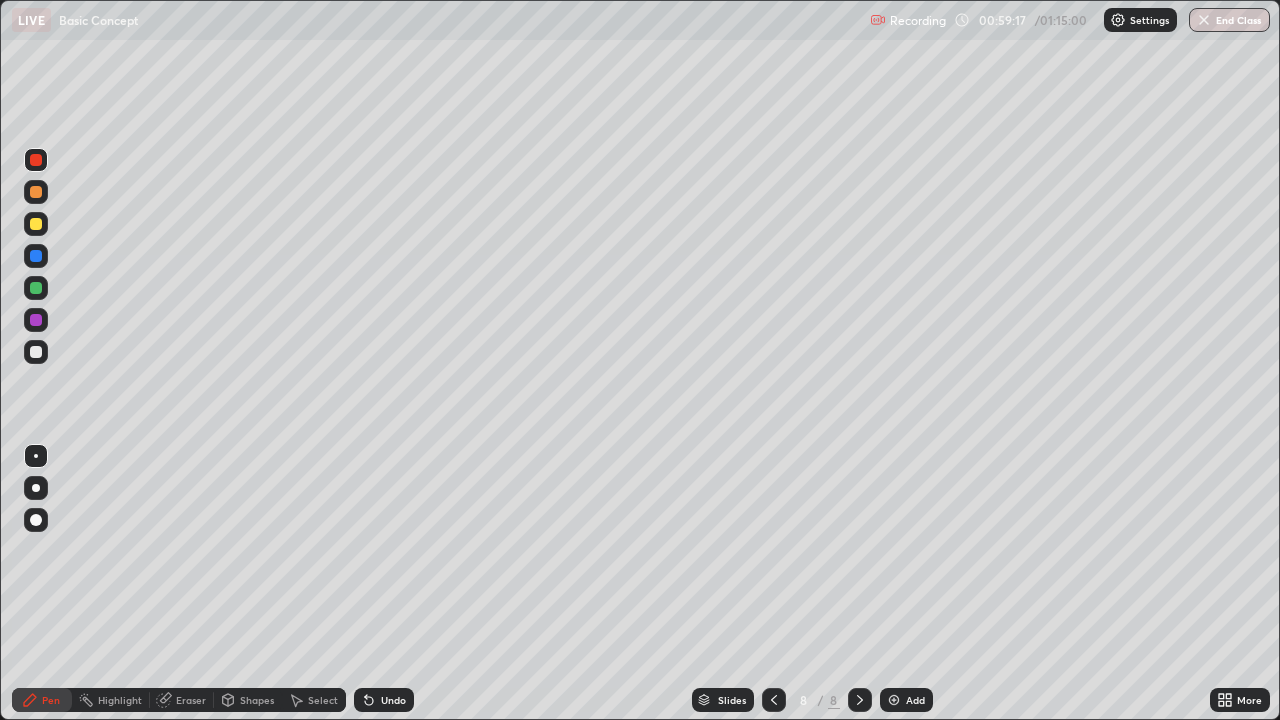 click on "Undo" at bounding box center [384, 700] 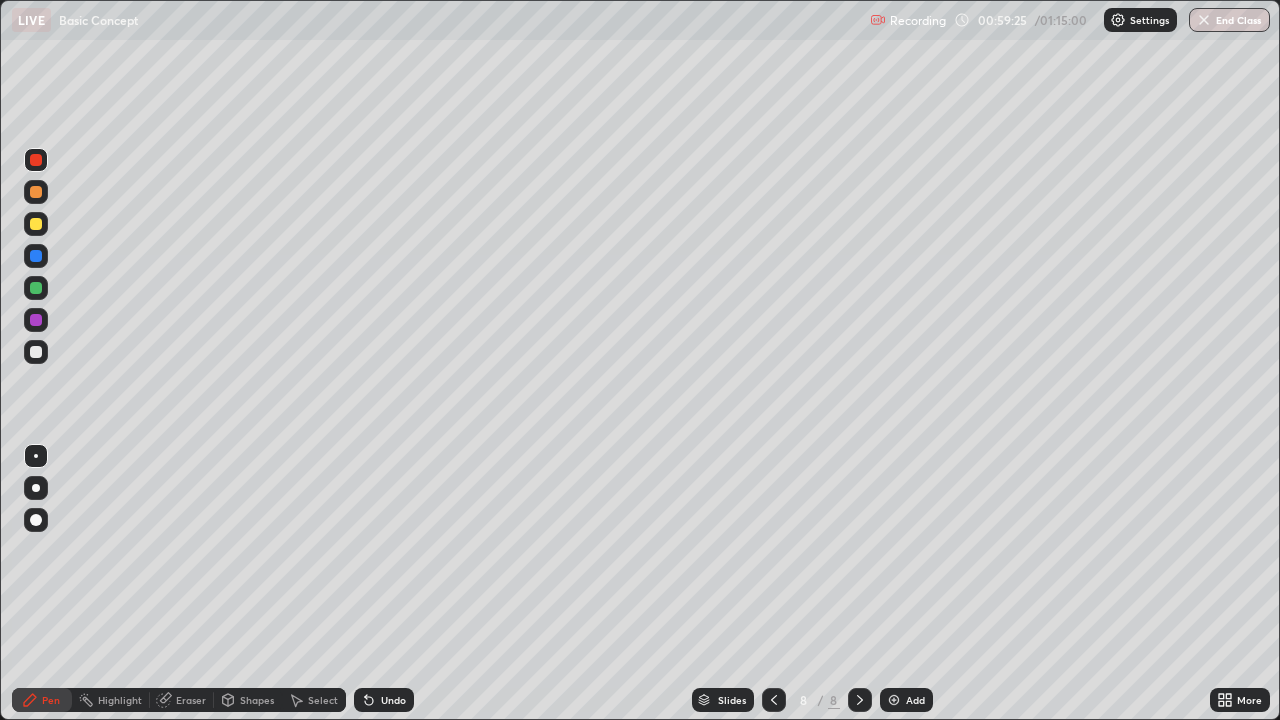 click on "Undo" at bounding box center (393, 700) 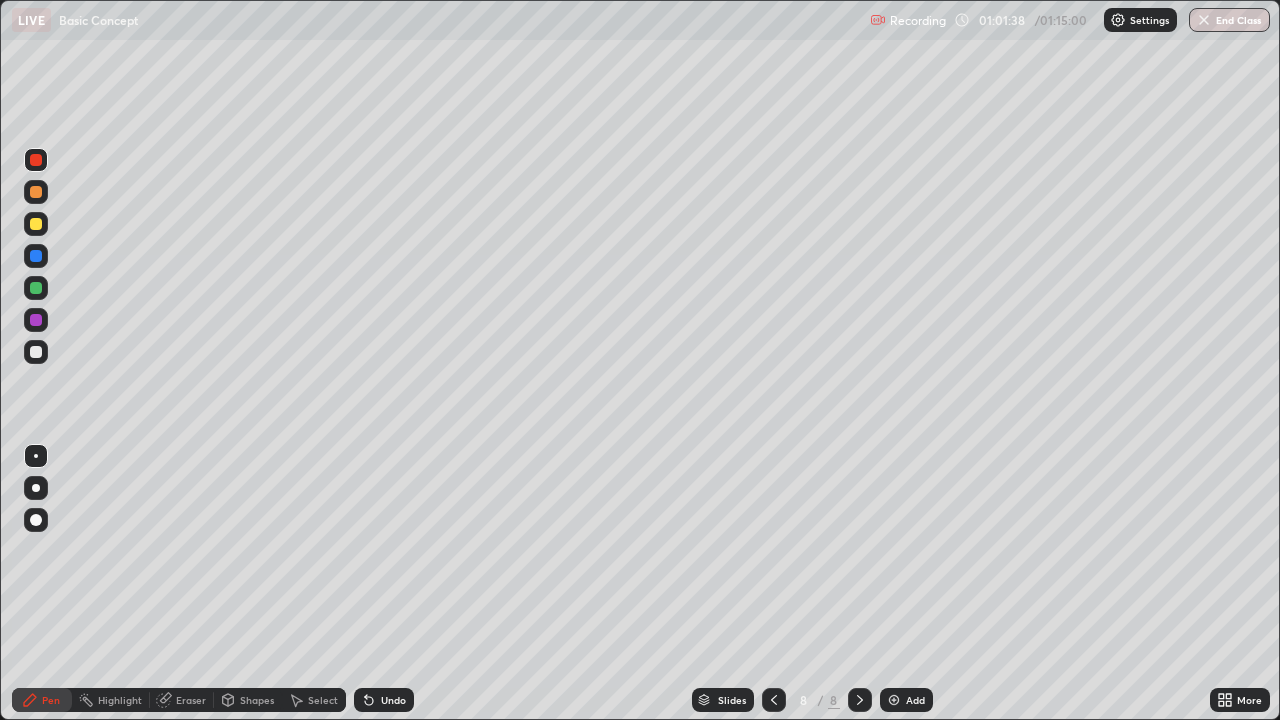 click on "Undo" at bounding box center (384, 700) 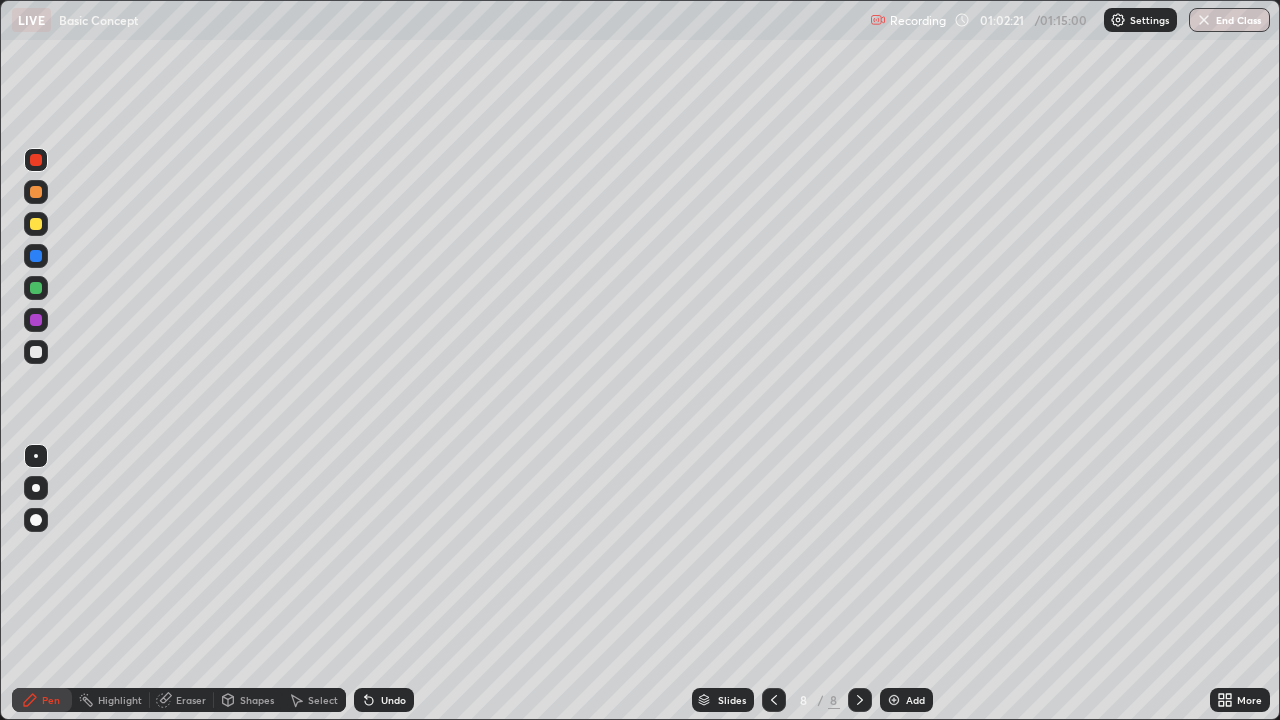 click on "Undo" at bounding box center (393, 700) 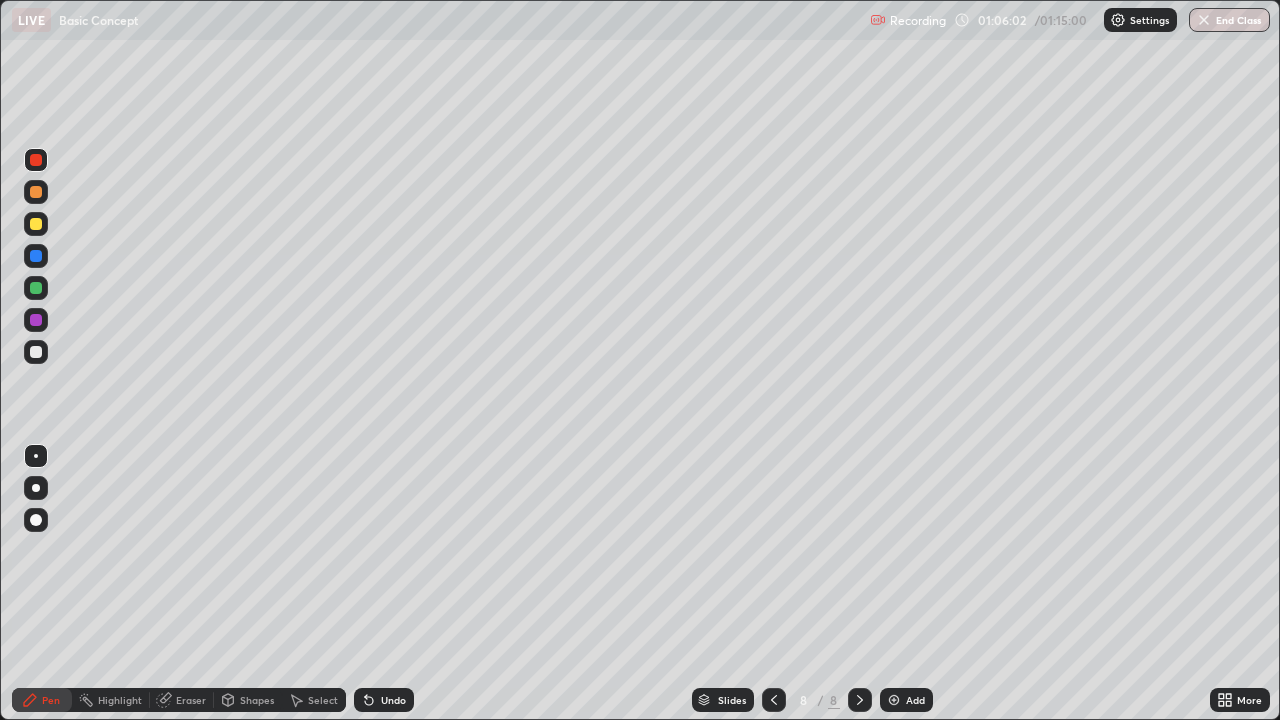 click on "Add" at bounding box center [906, 700] 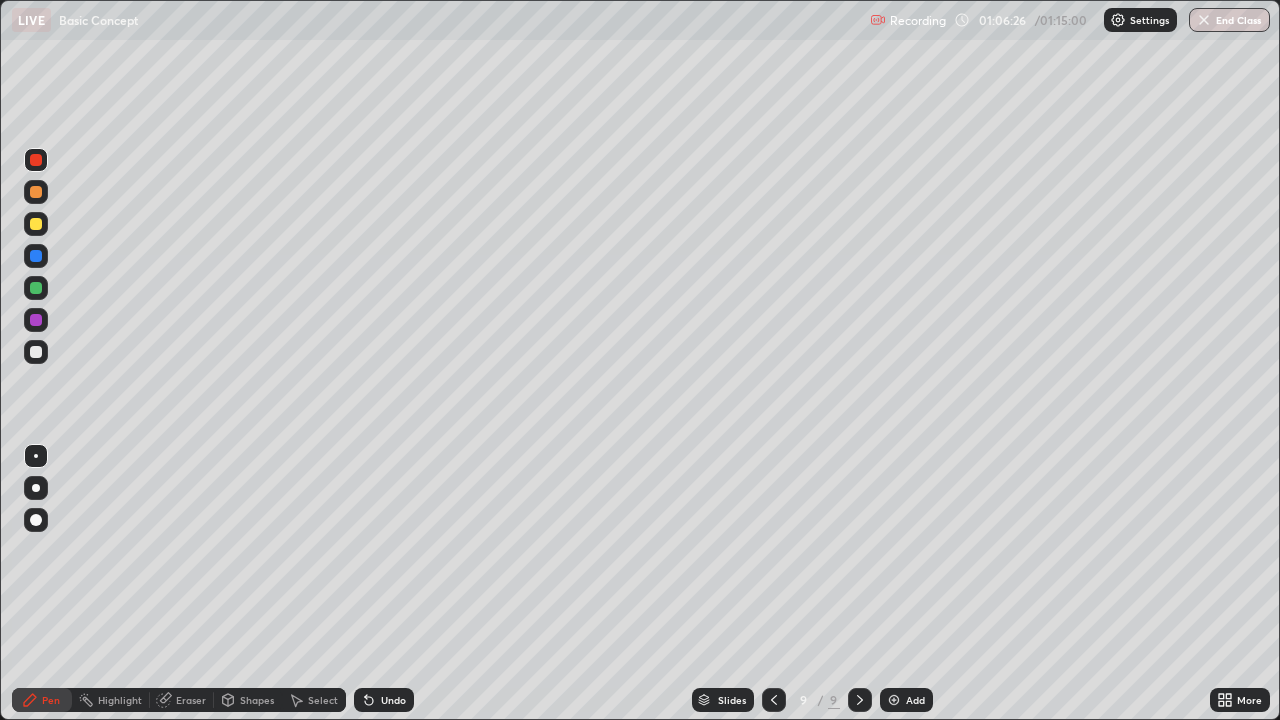 click on "Undo" at bounding box center [384, 700] 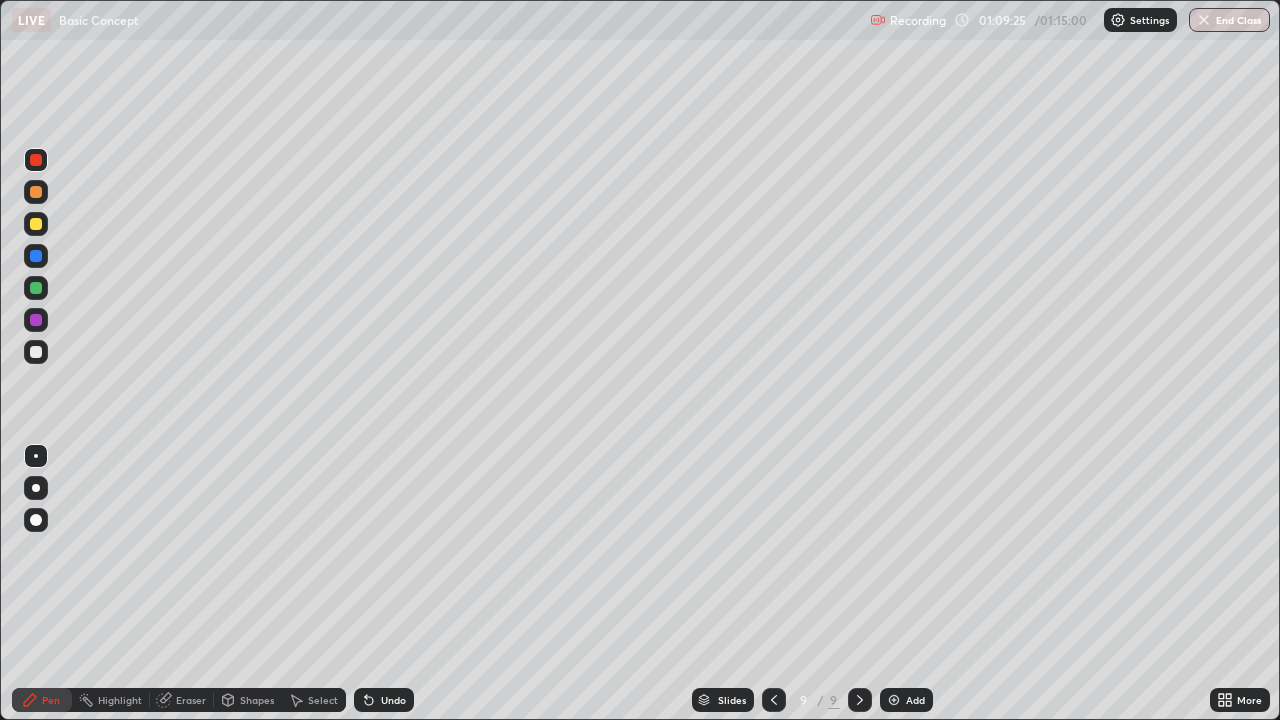 click on "Undo" at bounding box center (393, 700) 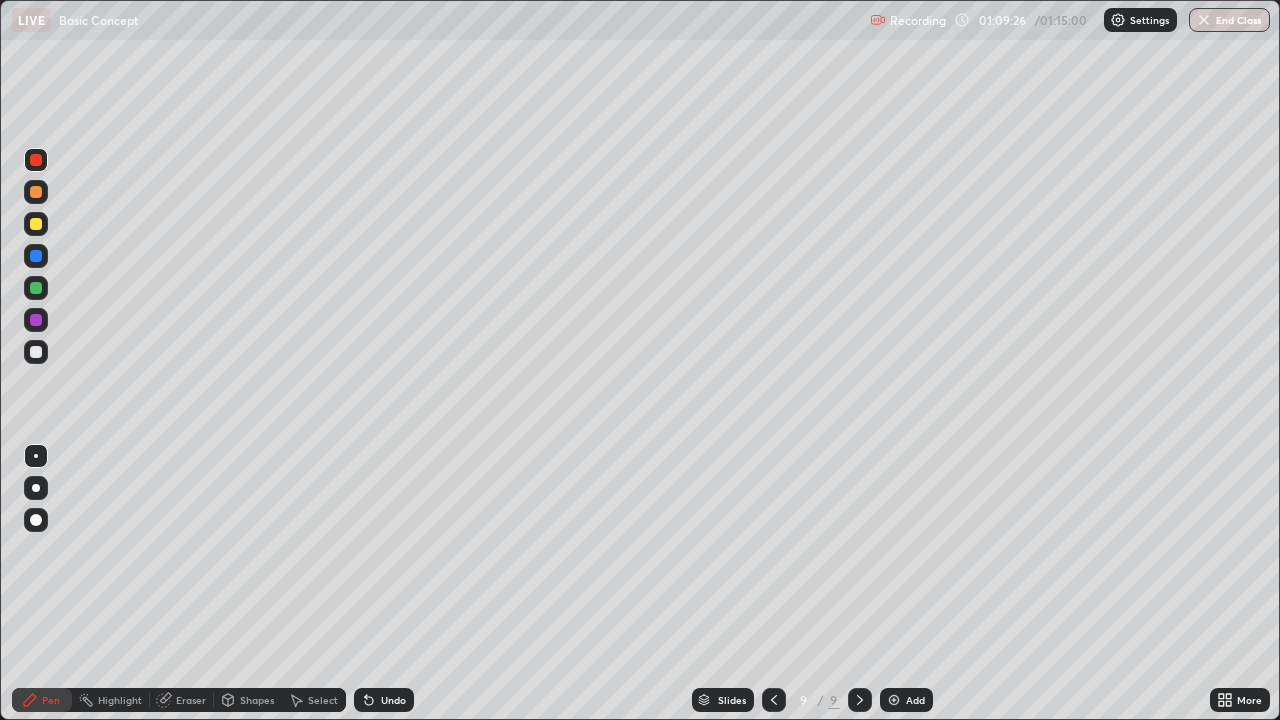 click on "Undo" at bounding box center [393, 700] 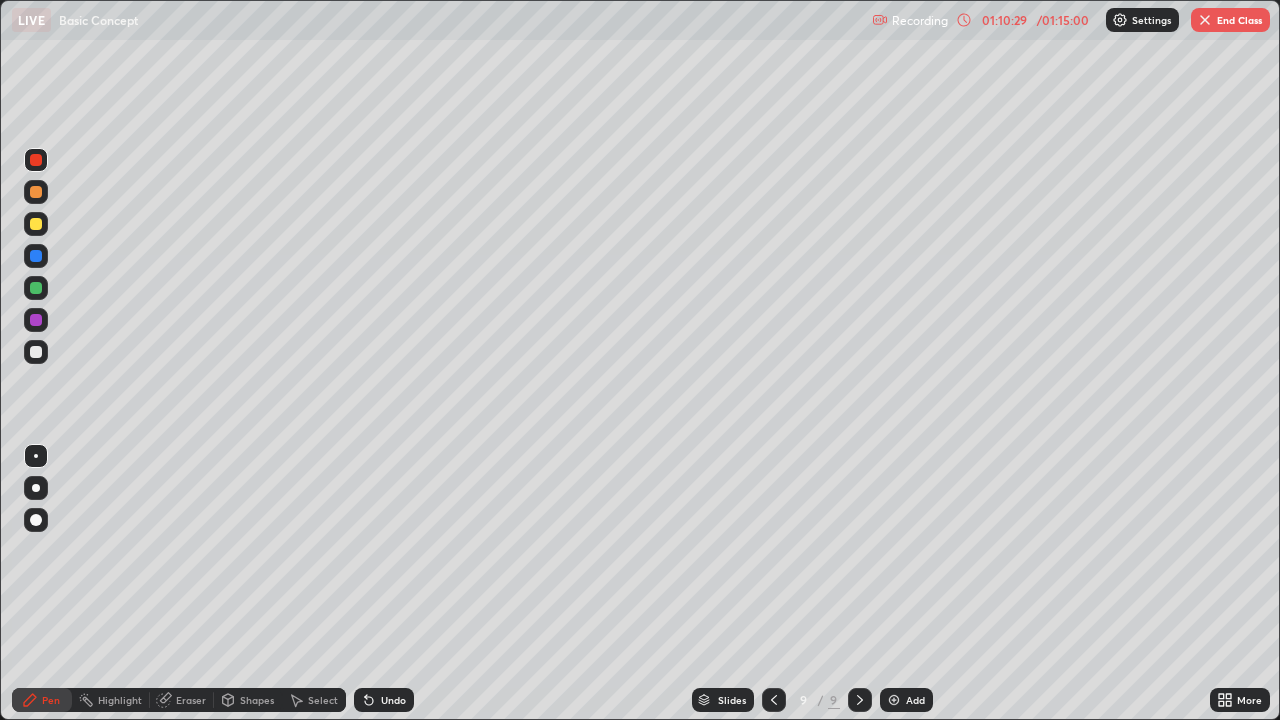 click at bounding box center [36, 256] 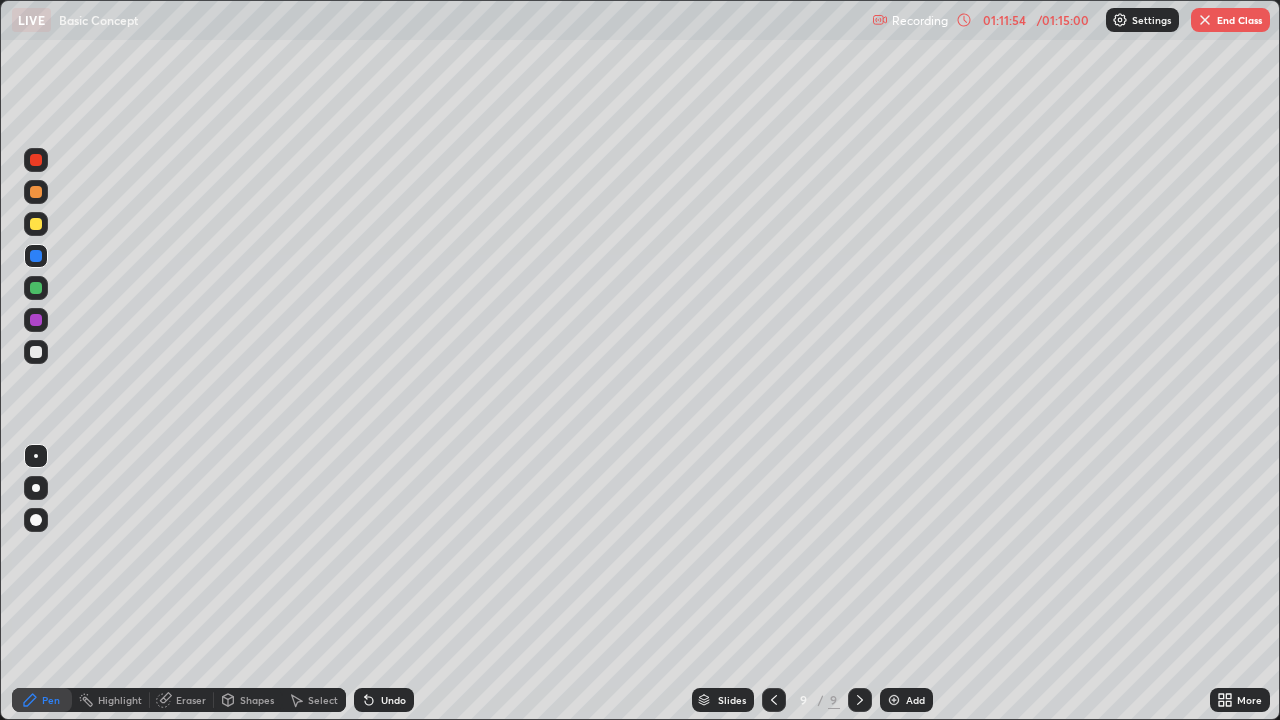click on "Undo" at bounding box center [384, 700] 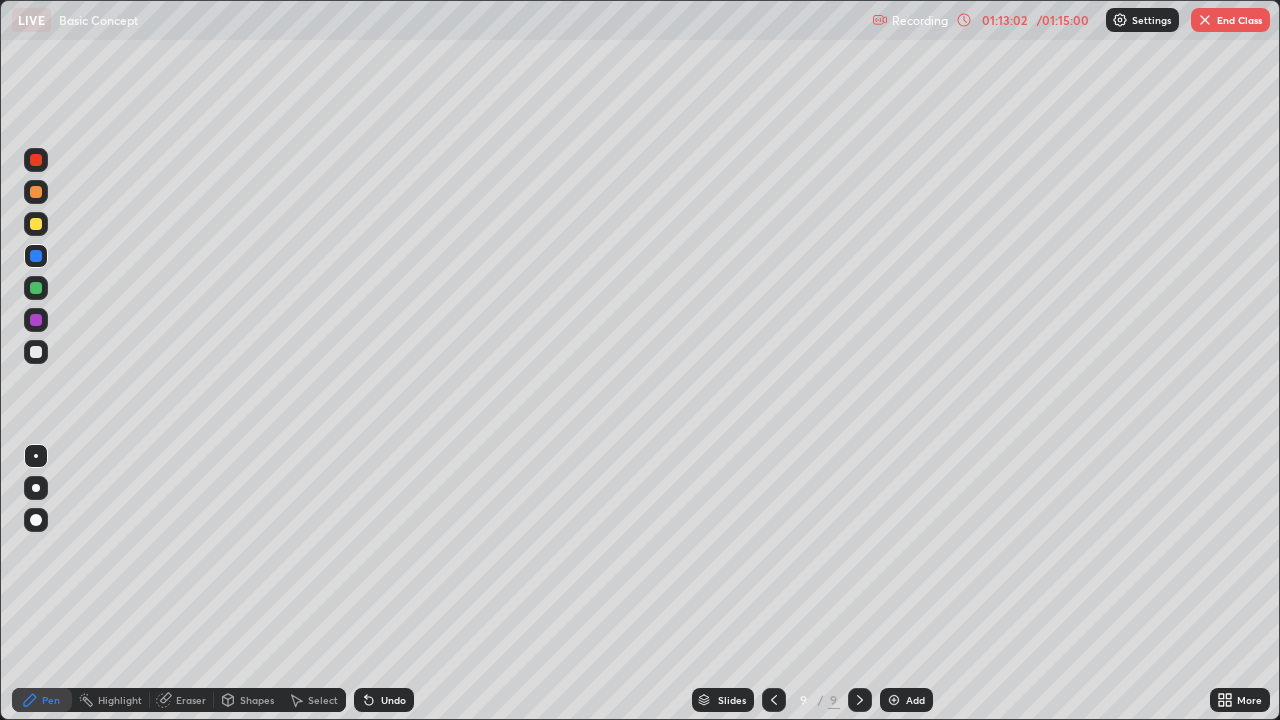 click on "Undo" at bounding box center [384, 700] 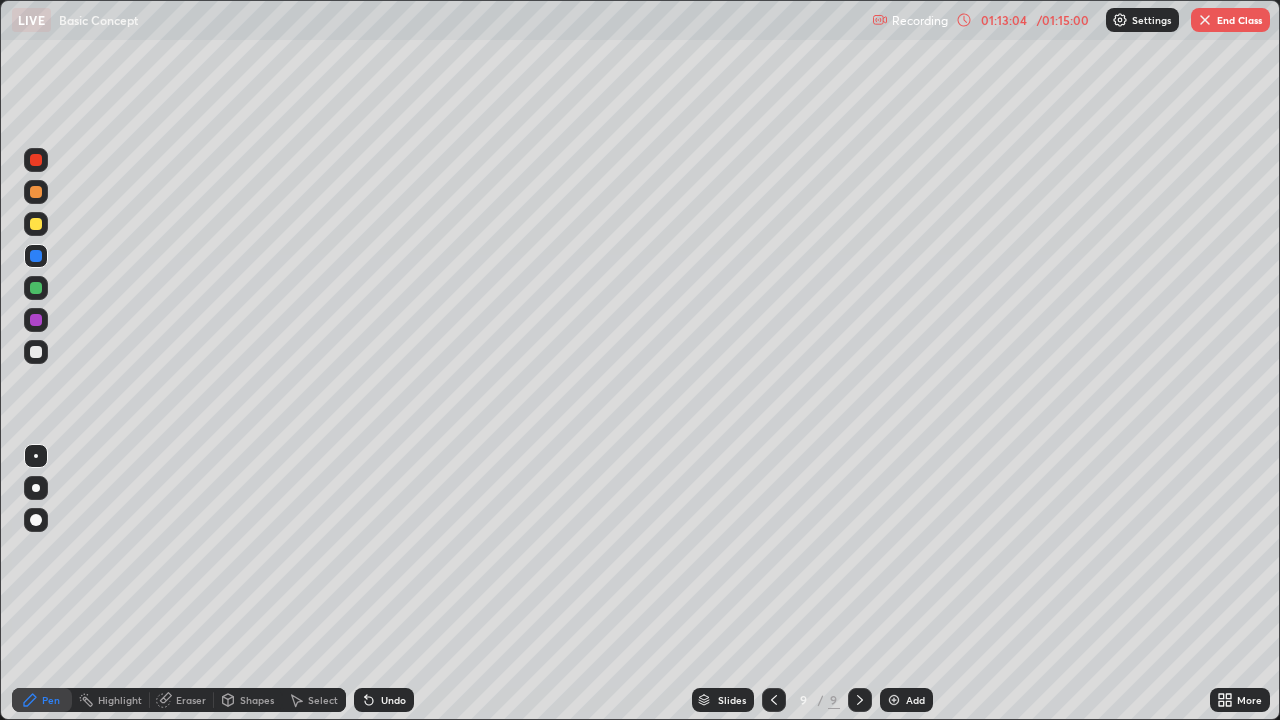 click on "Undo" at bounding box center [393, 700] 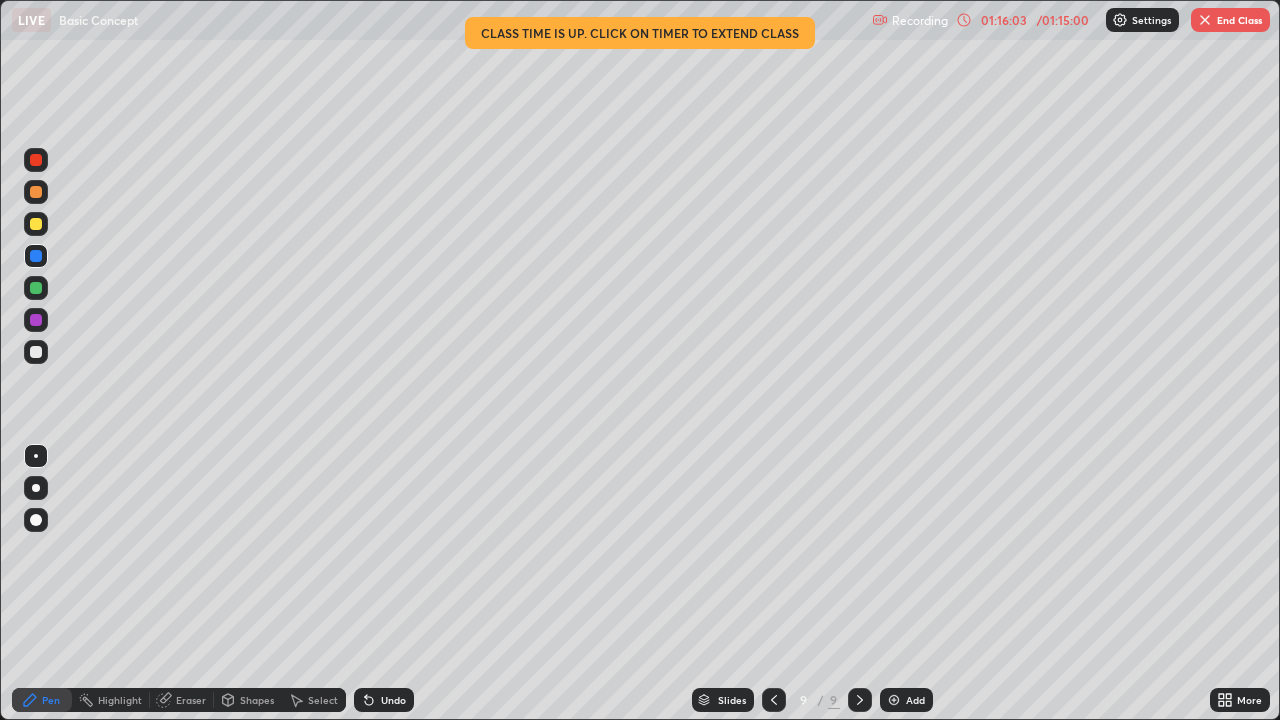 click on "End Class" at bounding box center (1230, 20) 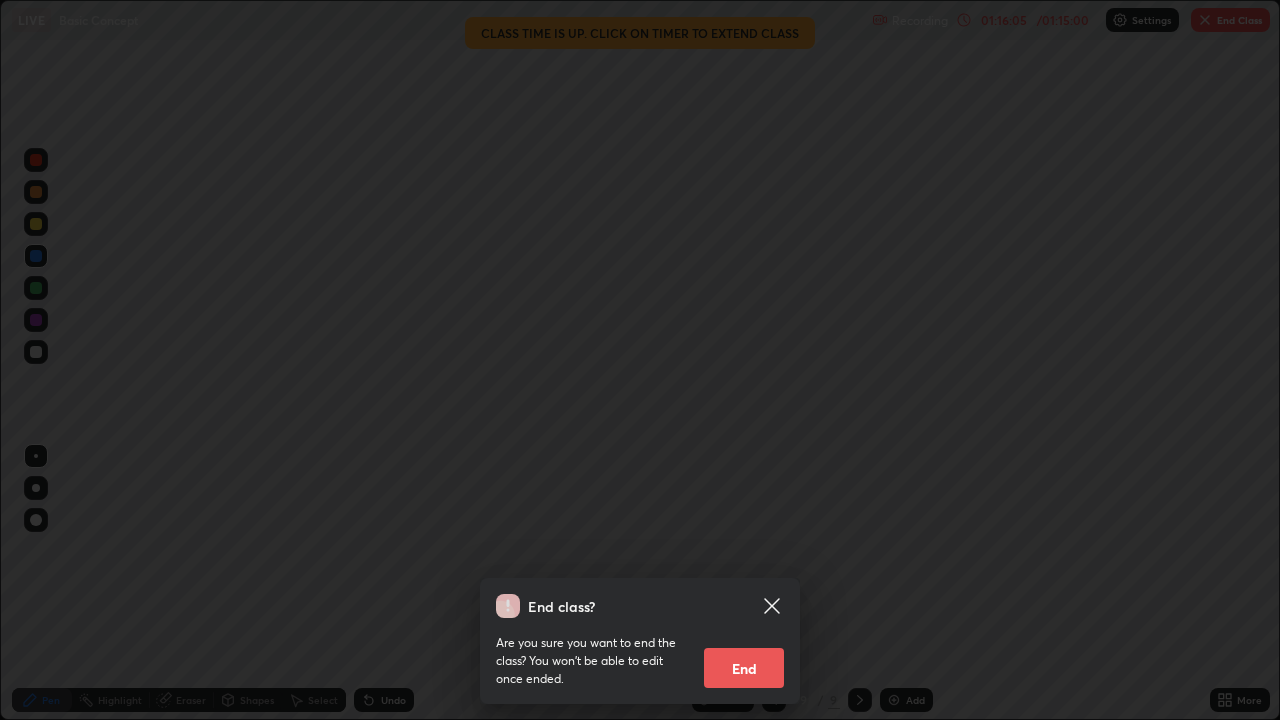 click on "End" at bounding box center (744, 668) 